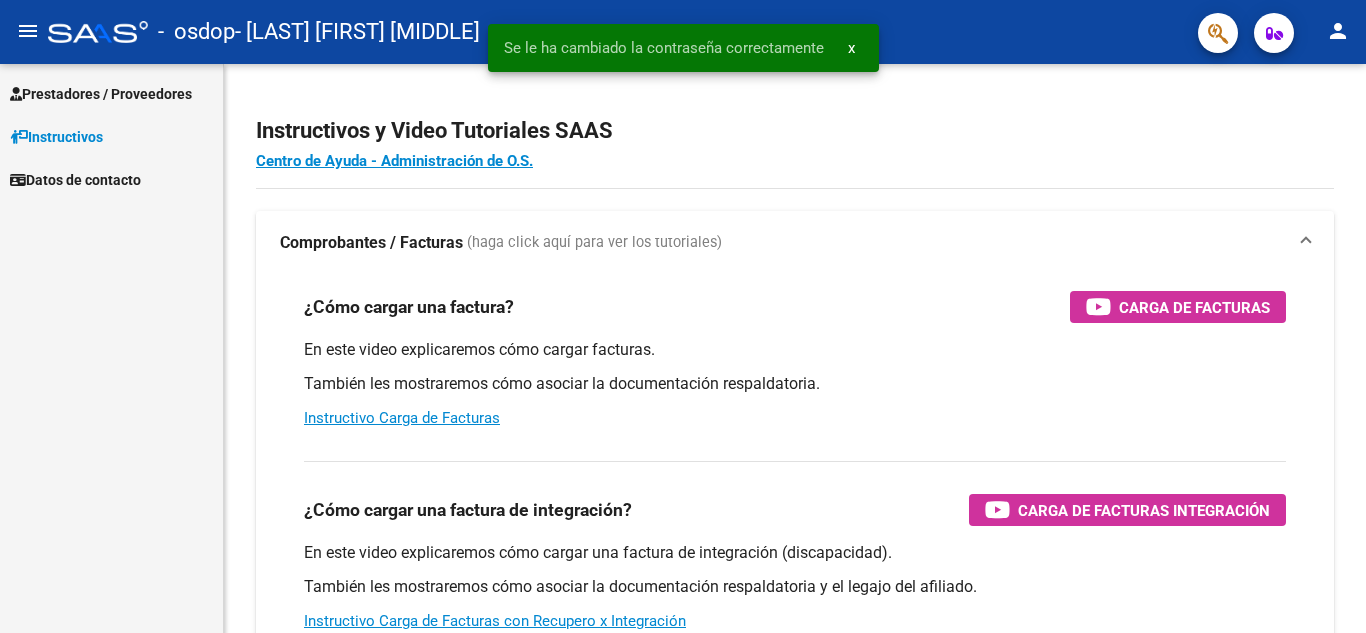 scroll, scrollTop: 0, scrollLeft: 0, axis: both 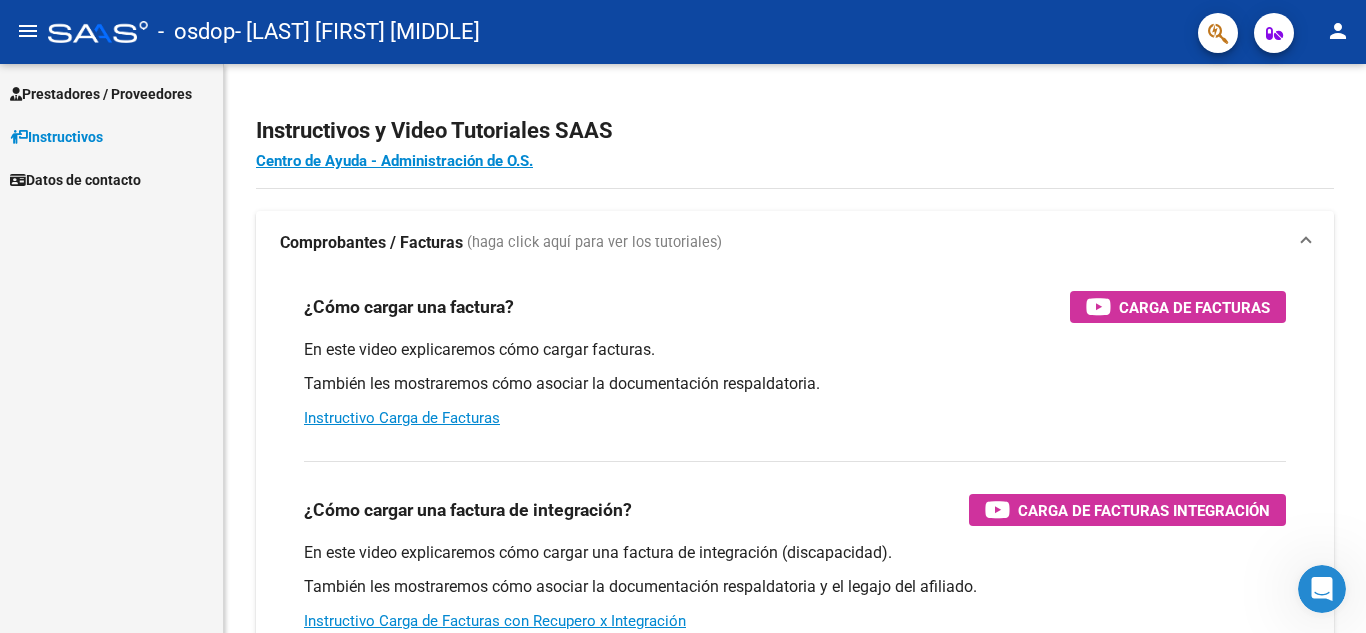 click on "Prestadores / Proveedores" at bounding box center (101, 94) 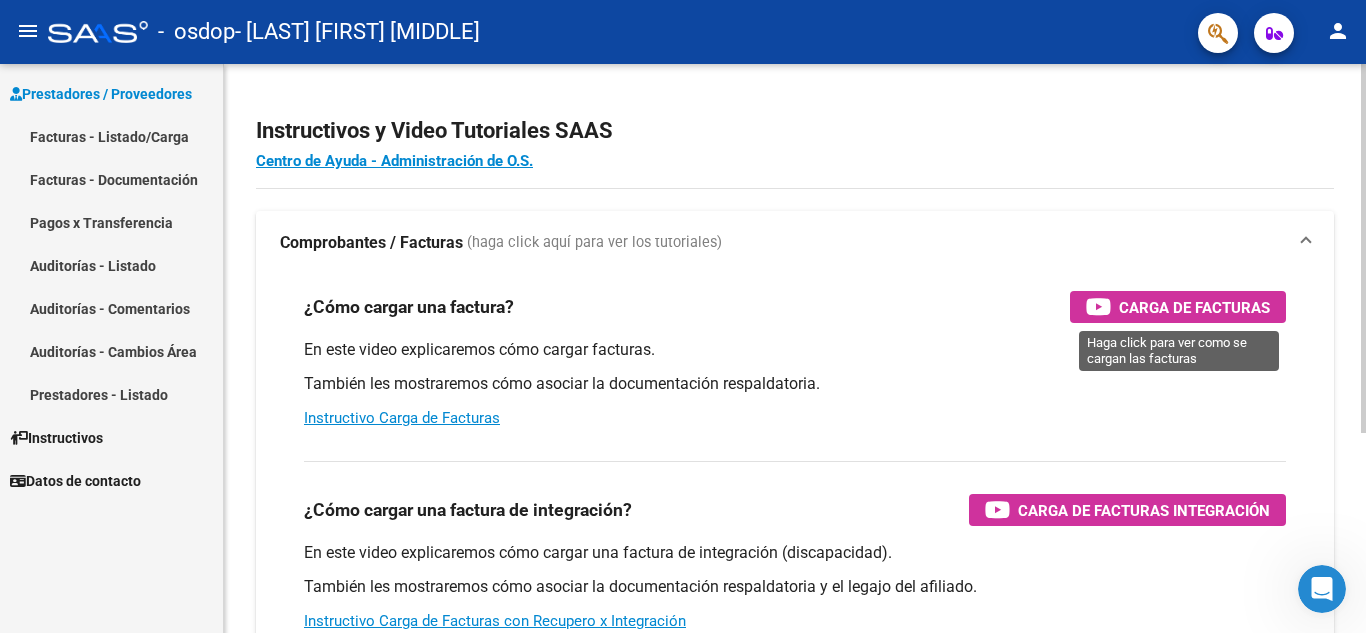 click on "Carga de Facturas" at bounding box center [1194, 307] 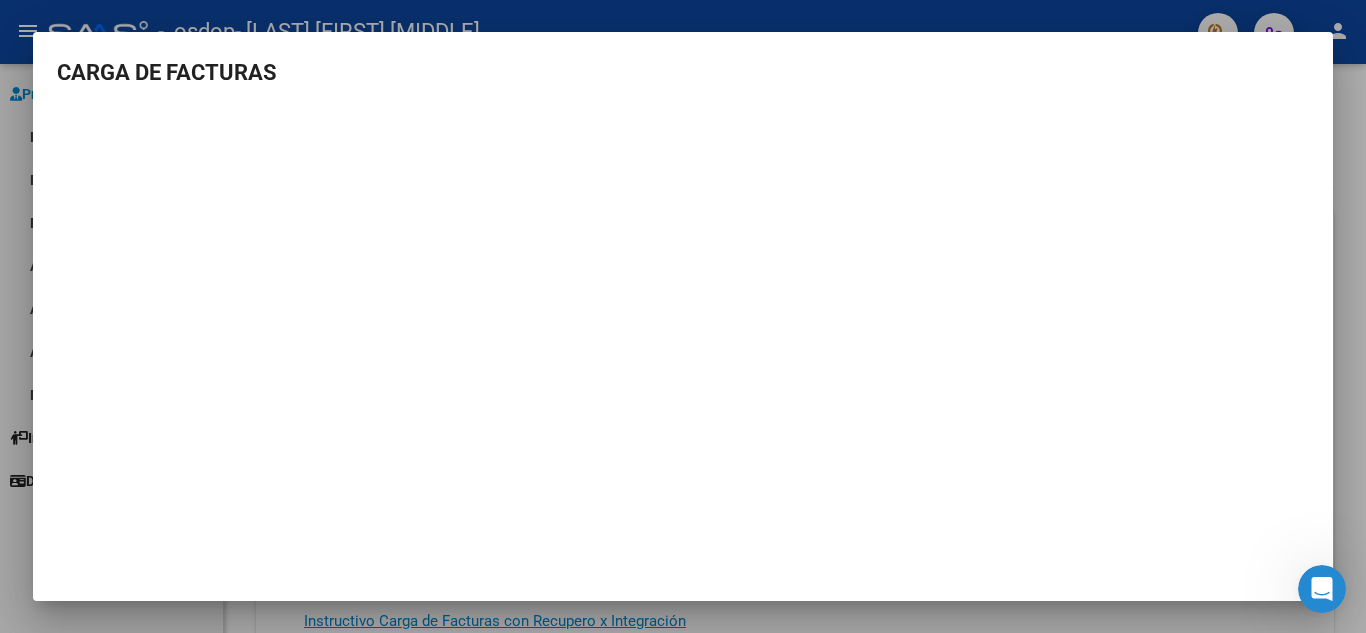 click at bounding box center [683, 316] 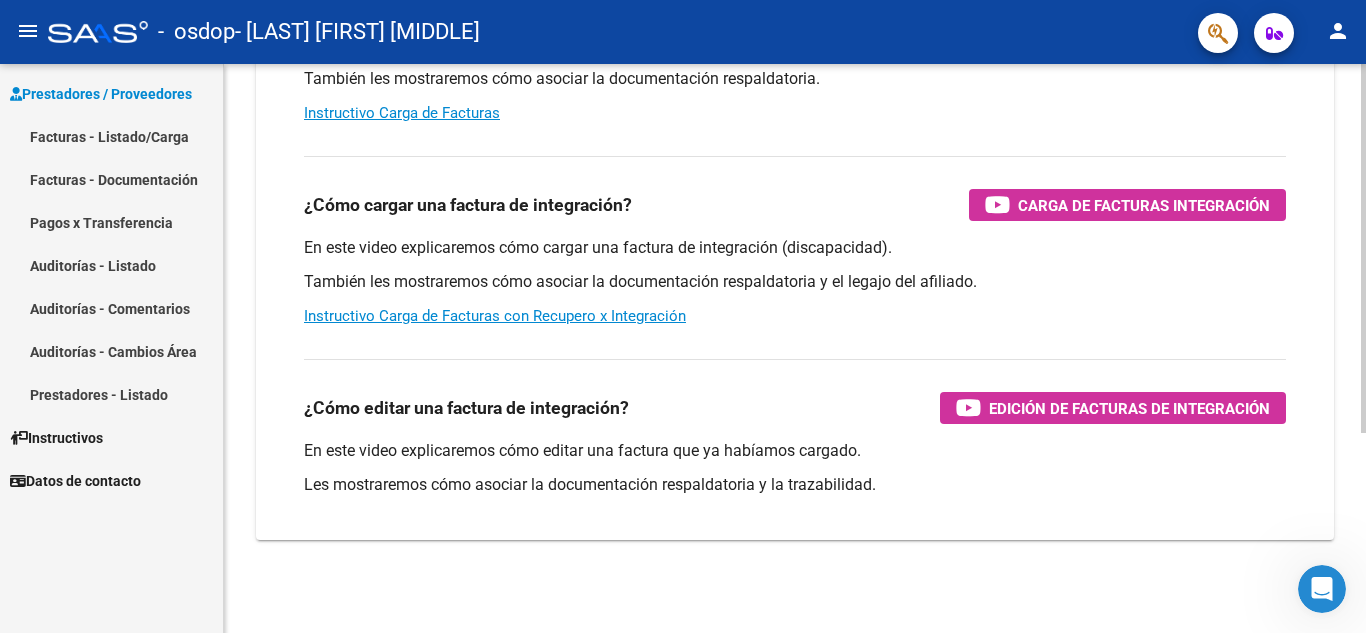 scroll, scrollTop: 308, scrollLeft: 0, axis: vertical 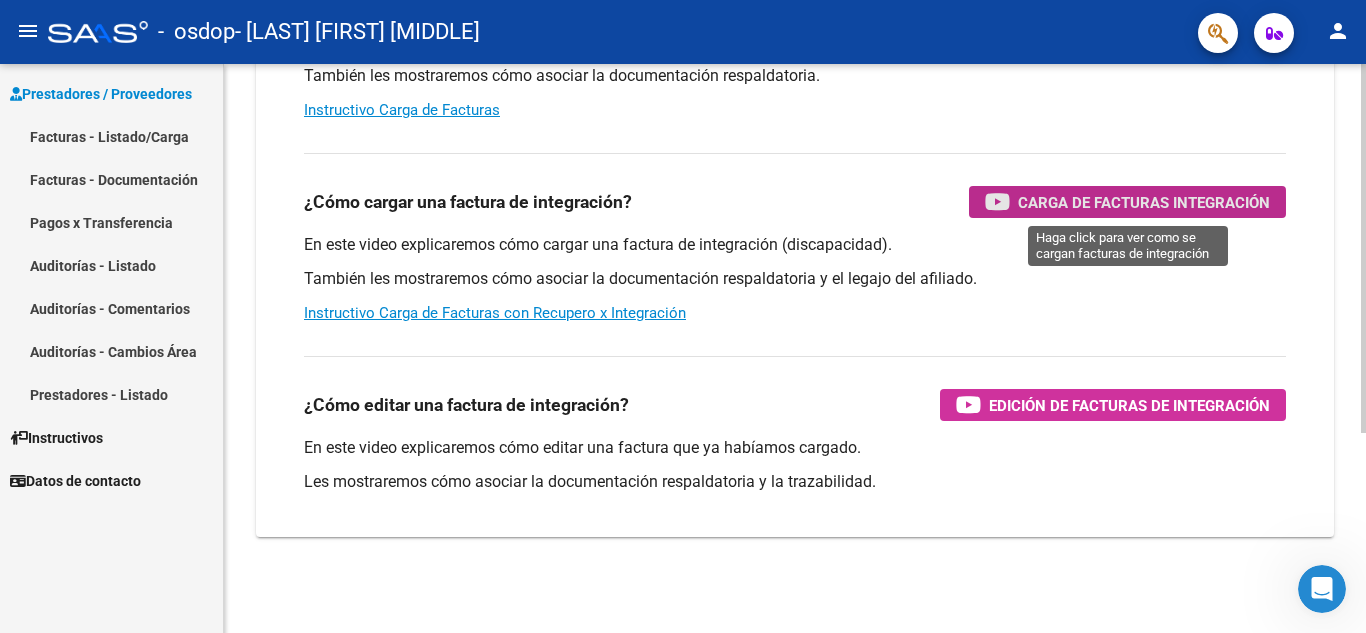 click on "Carga de Facturas Integración" at bounding box center [1144, 202] 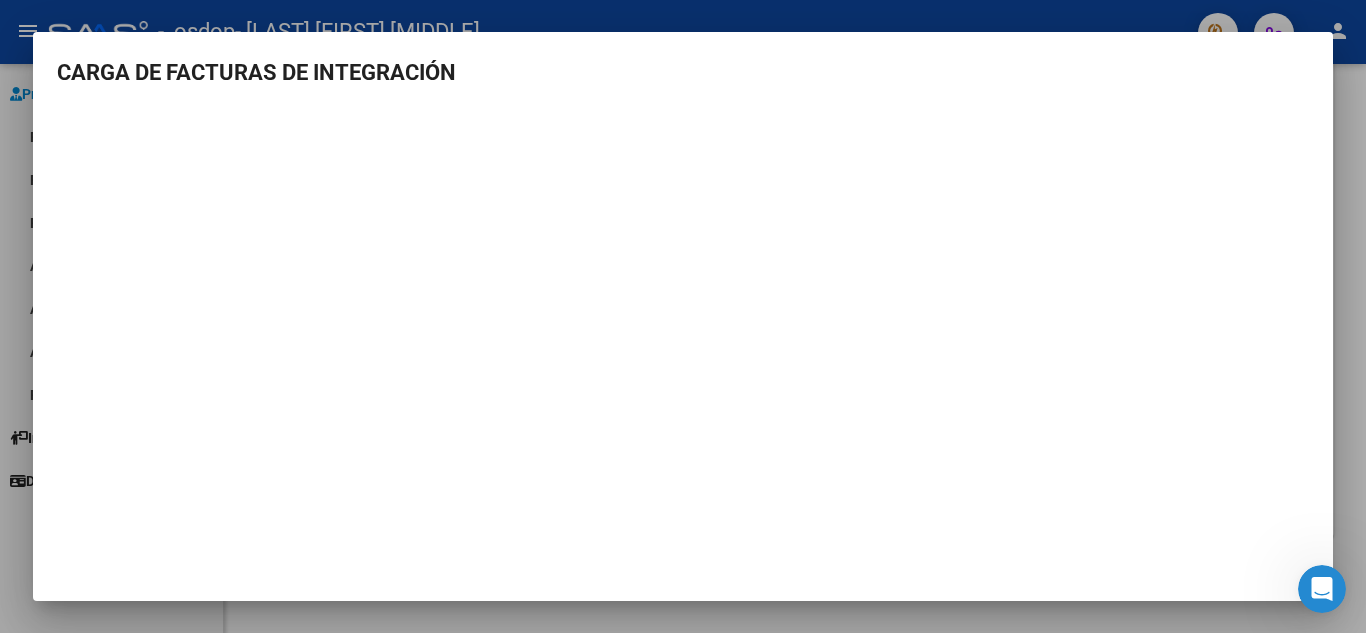 click at bounding box center (683, 316) 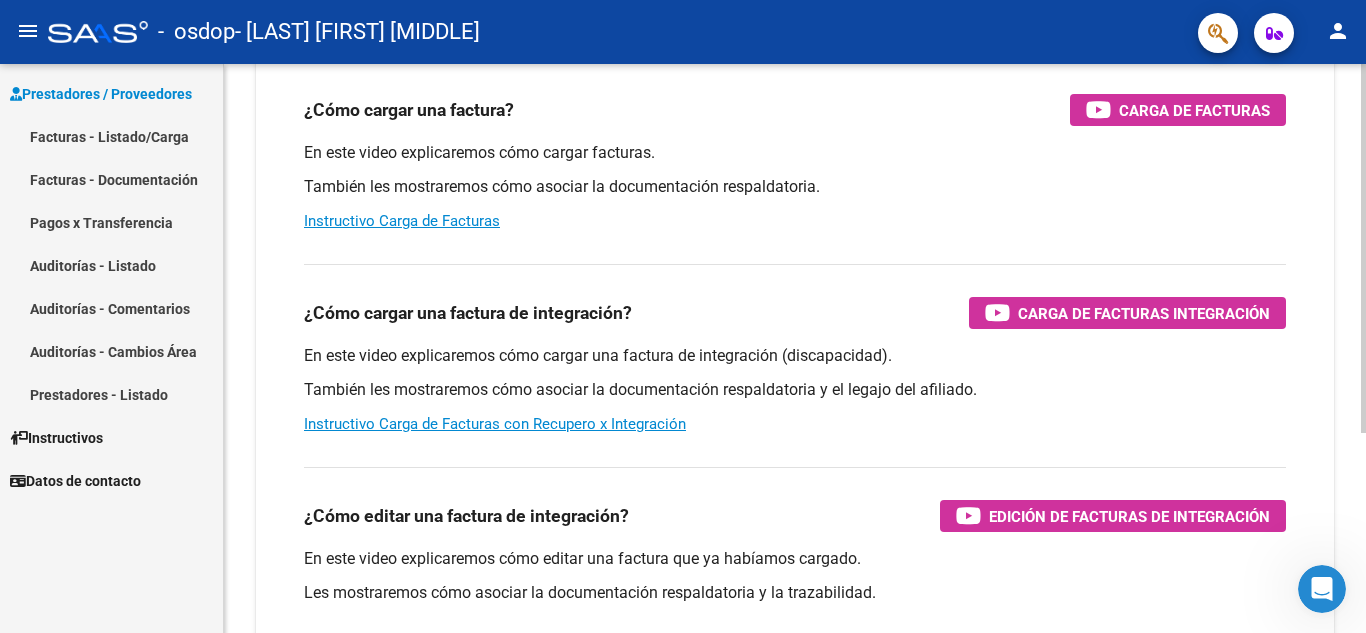 scroll, scrollTop: 0, scrollLeft: 0, axis: both 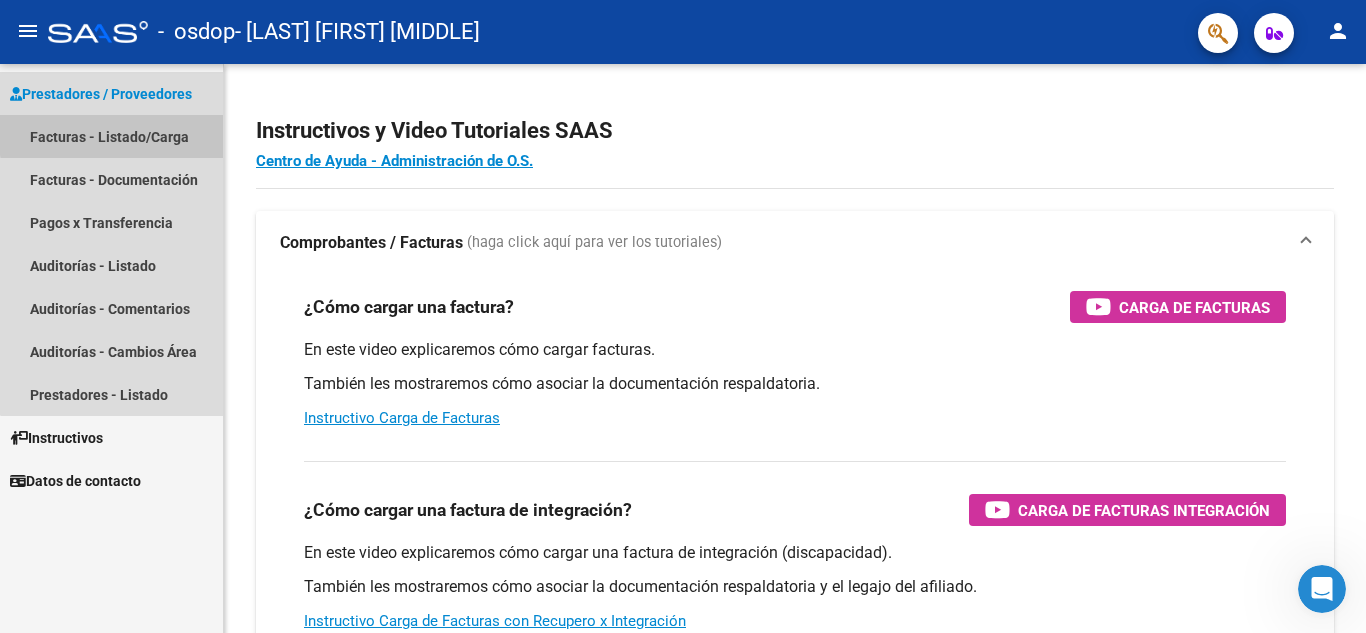 click on "Facturas - Listado/Carga" at bounding box center (111, 136) 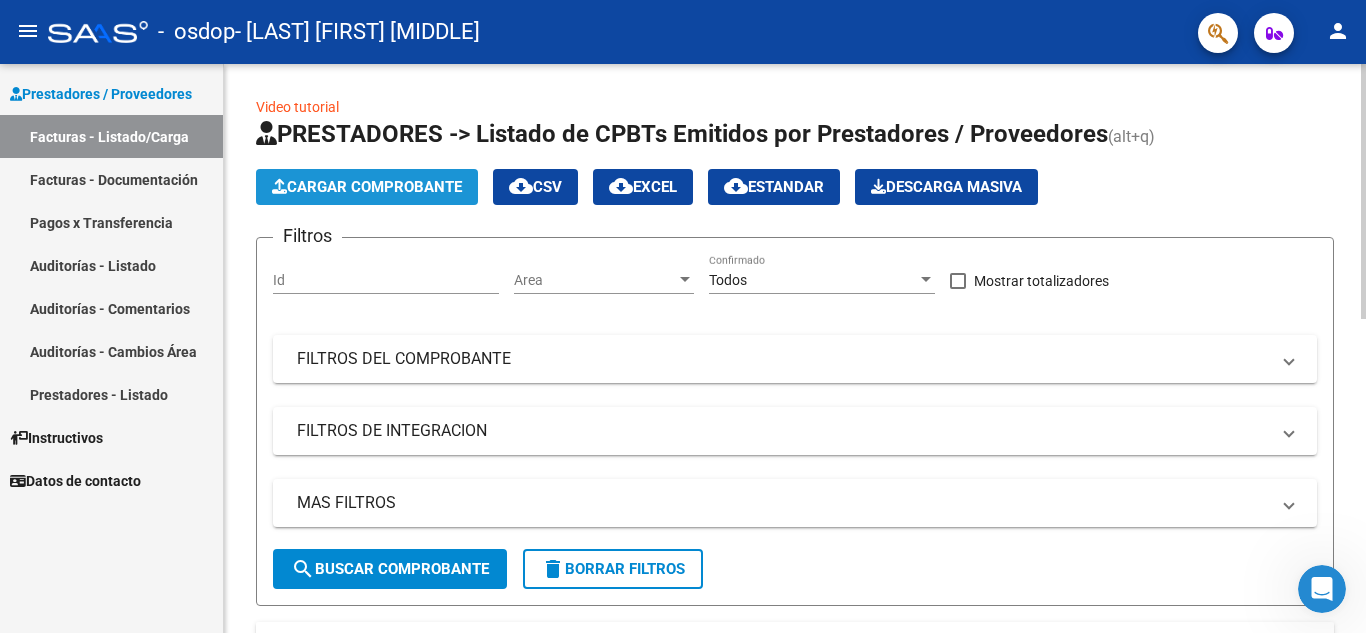 click on "Cargar Comprobante" 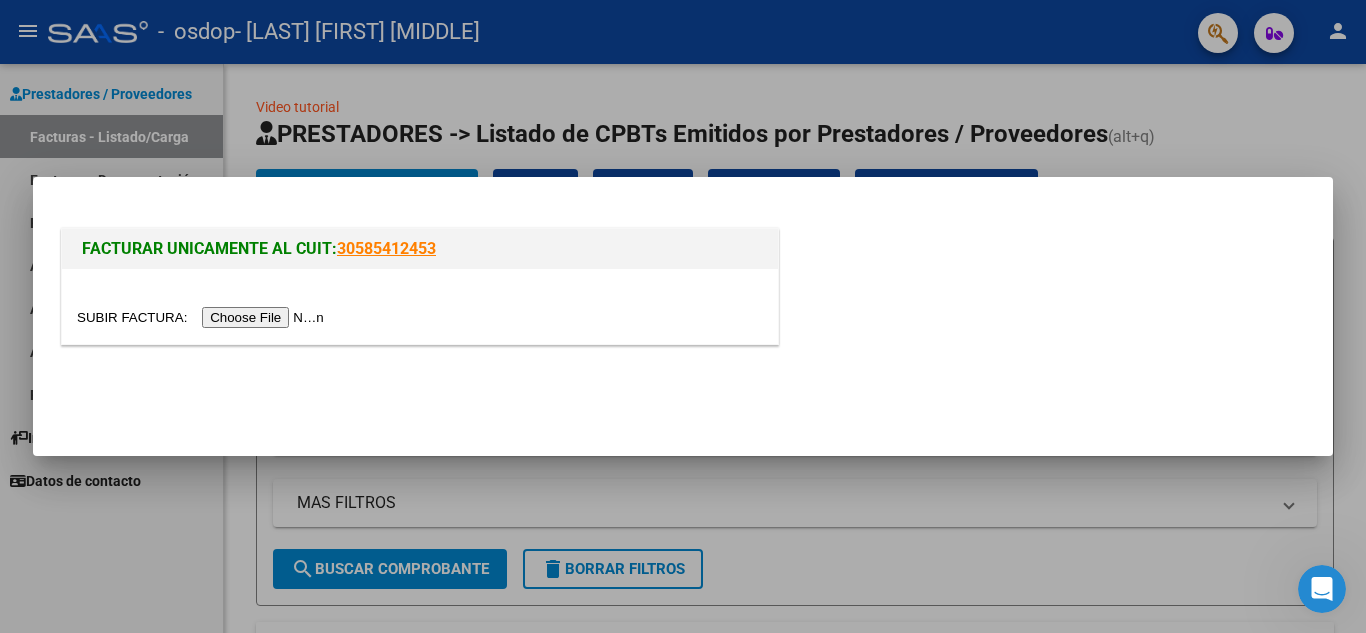 click at bounding box center [203, 317] 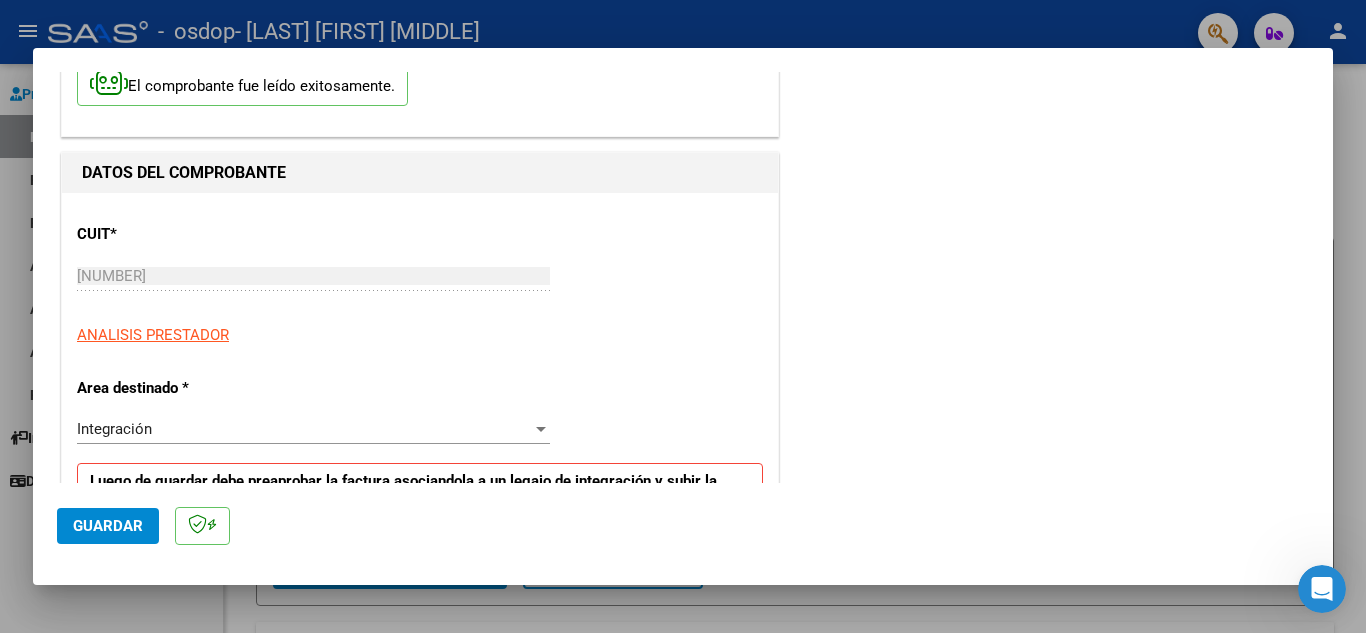 scroll, scrollTop: 200, scrollLeft: 0, axis: vertical 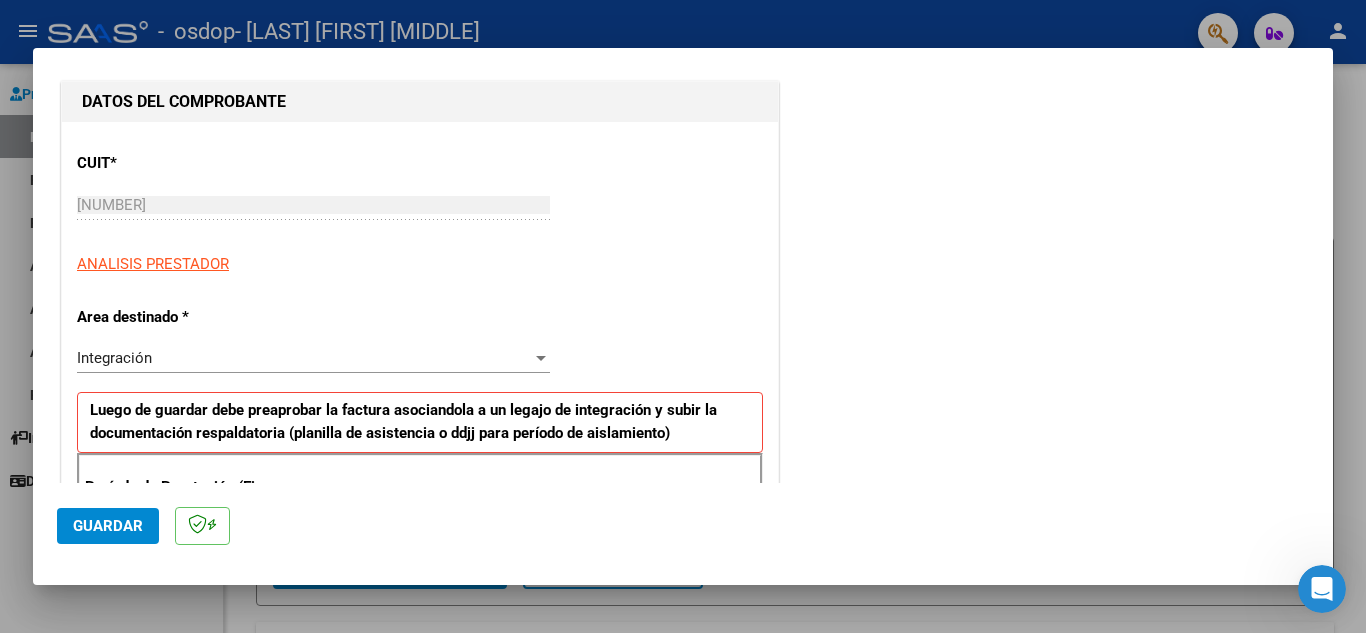 click at bounding box center (541, 358) 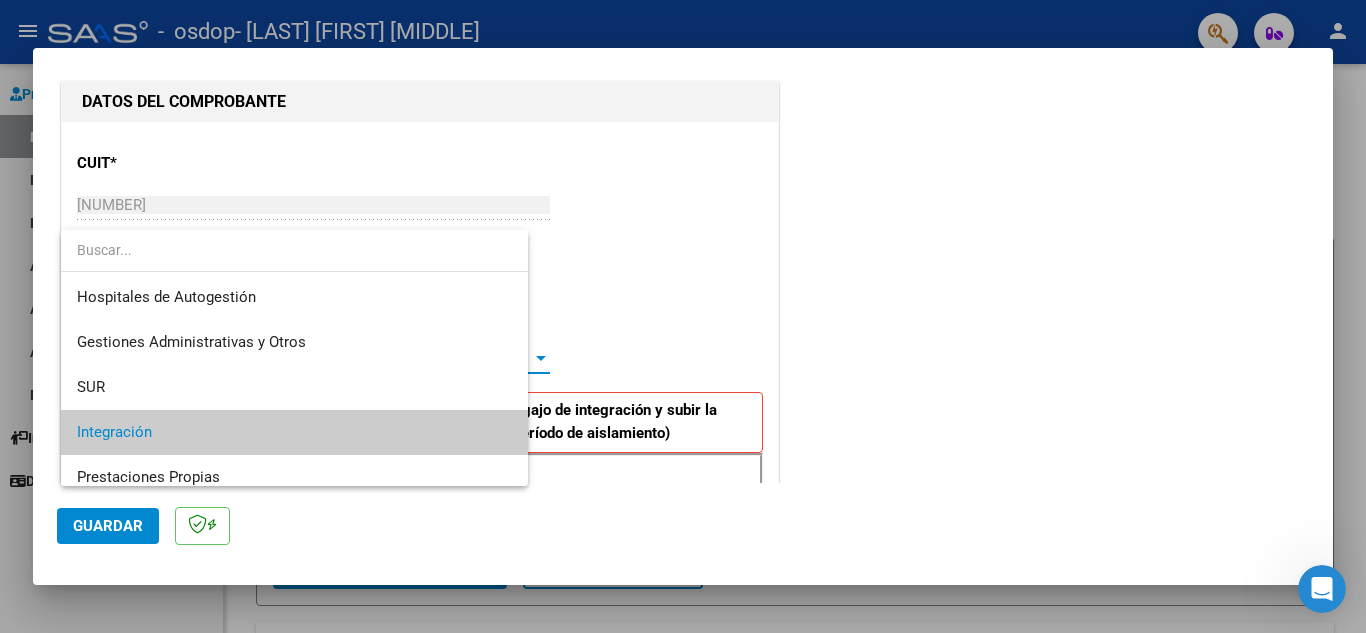 scroll, scrollTop: 74, scrollLeft: 0, axis: vertical 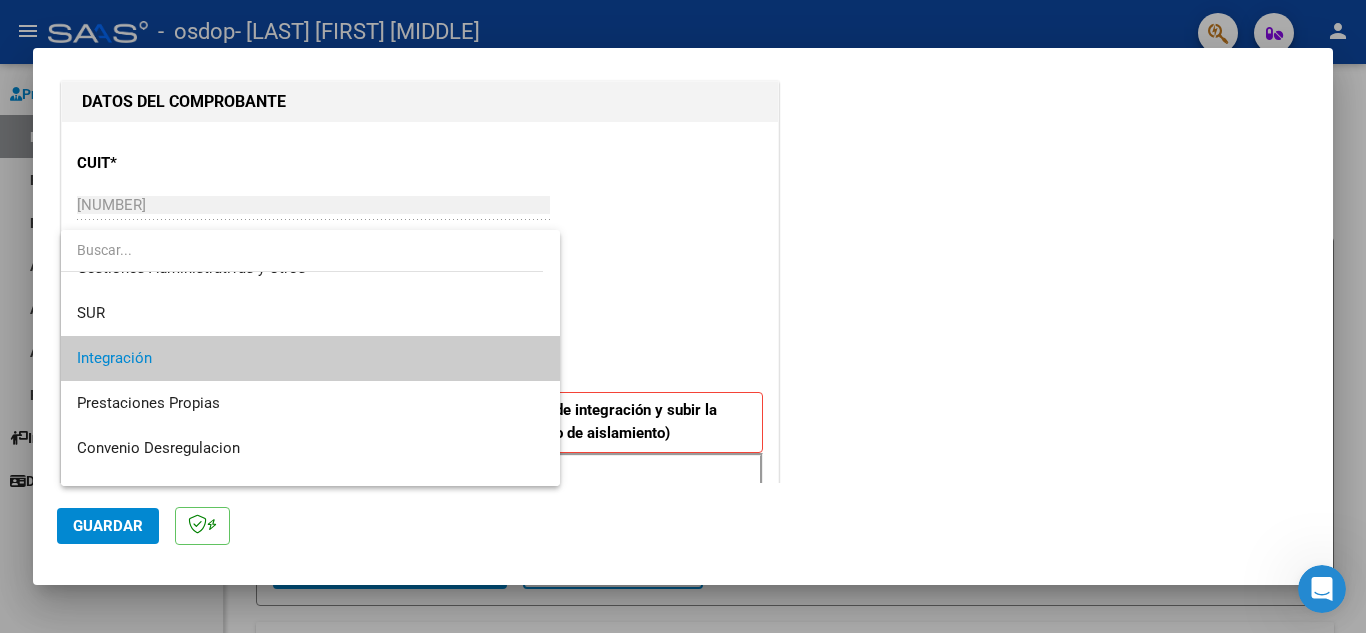 click on "Integración" at bounding box center (310, 358) 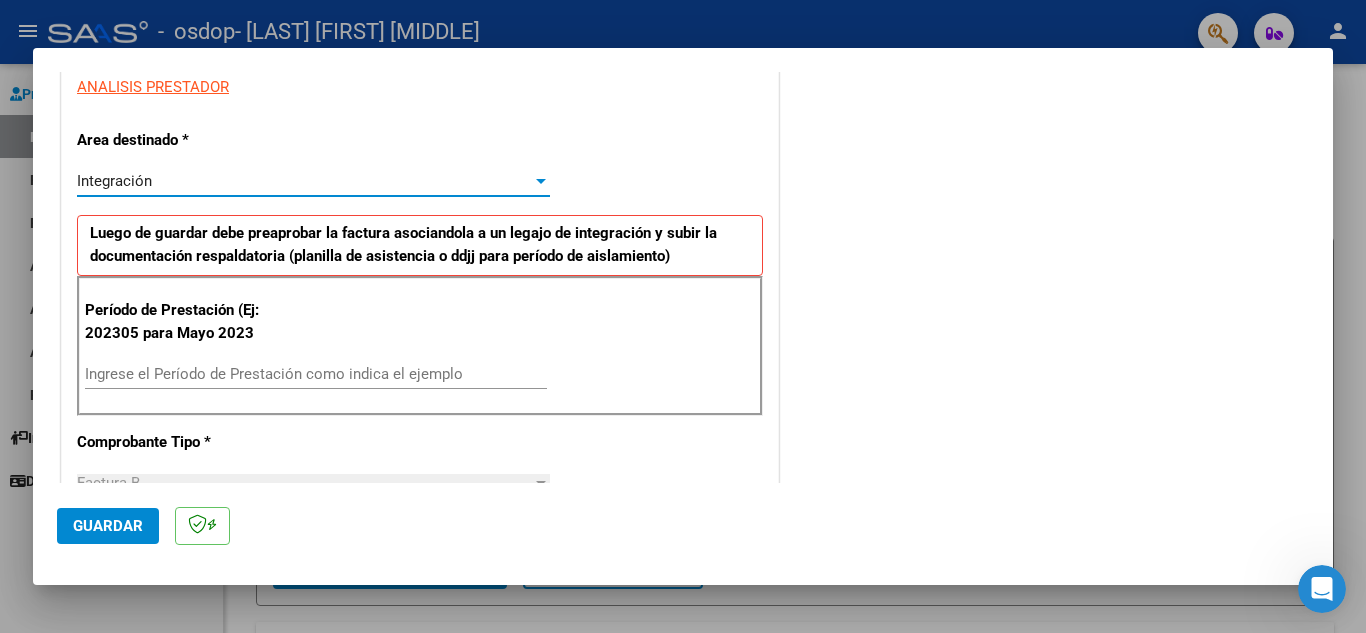 scroll, scrollTop: 400, scrollLeft: 0, axis: vertical 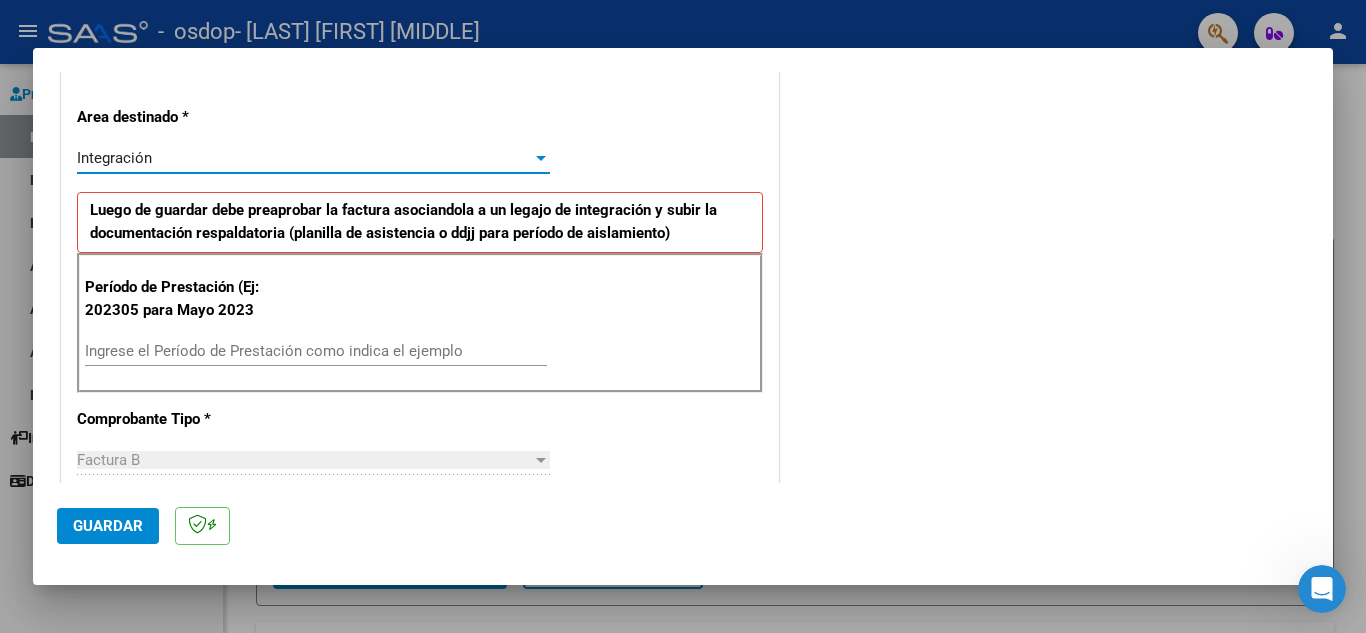 click on "Ingrese el Período de Prestación como indica el ejemplo" at bounding box center [316, 351] 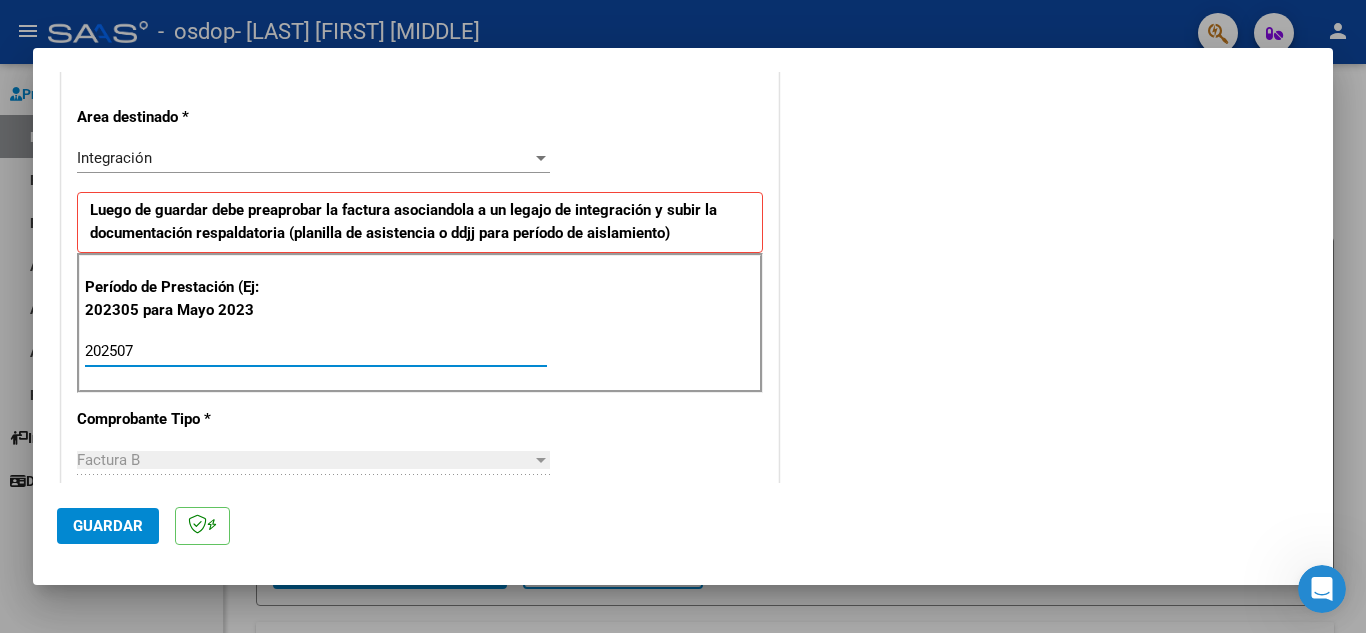 type on "202507" 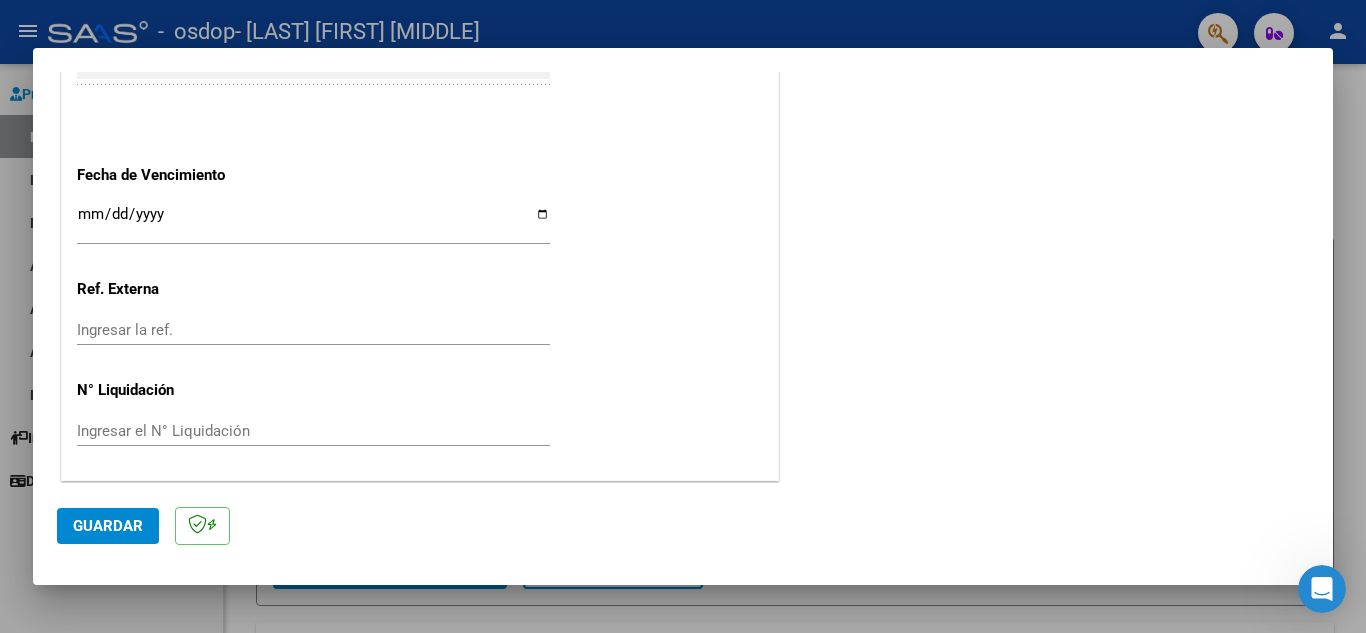 scroll, scrollTop: 1311, scrollLeft: 0, axis: vertical 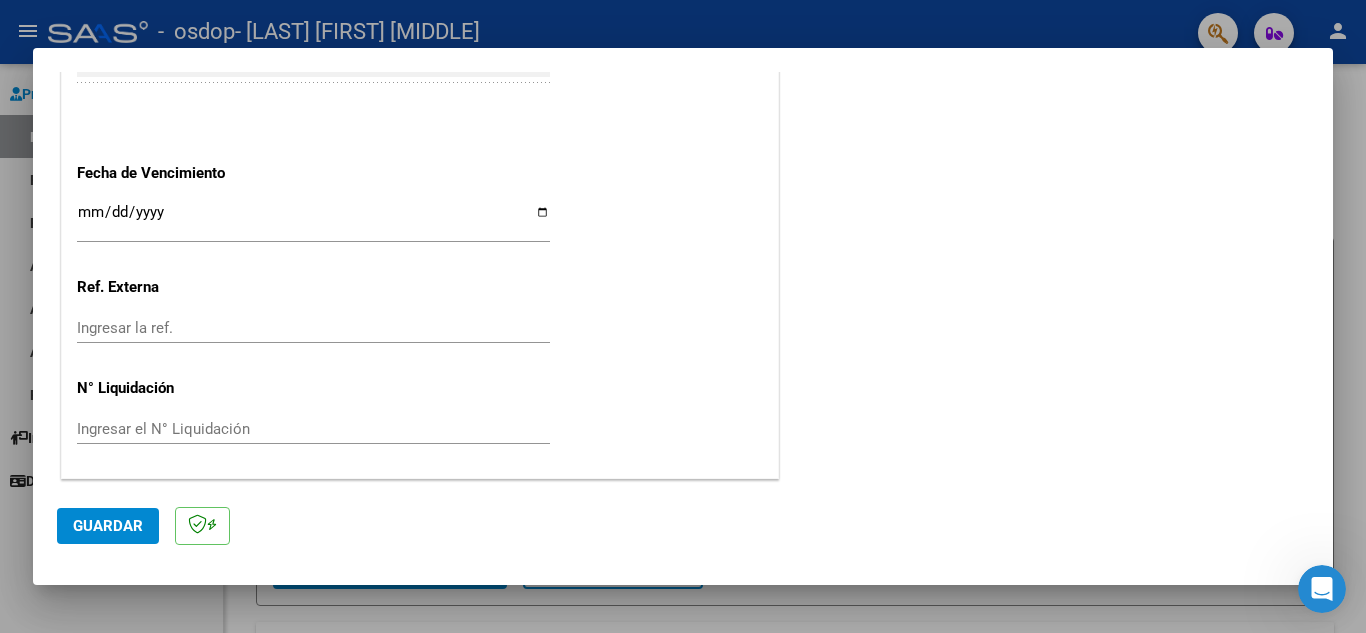 click on "Guardar" 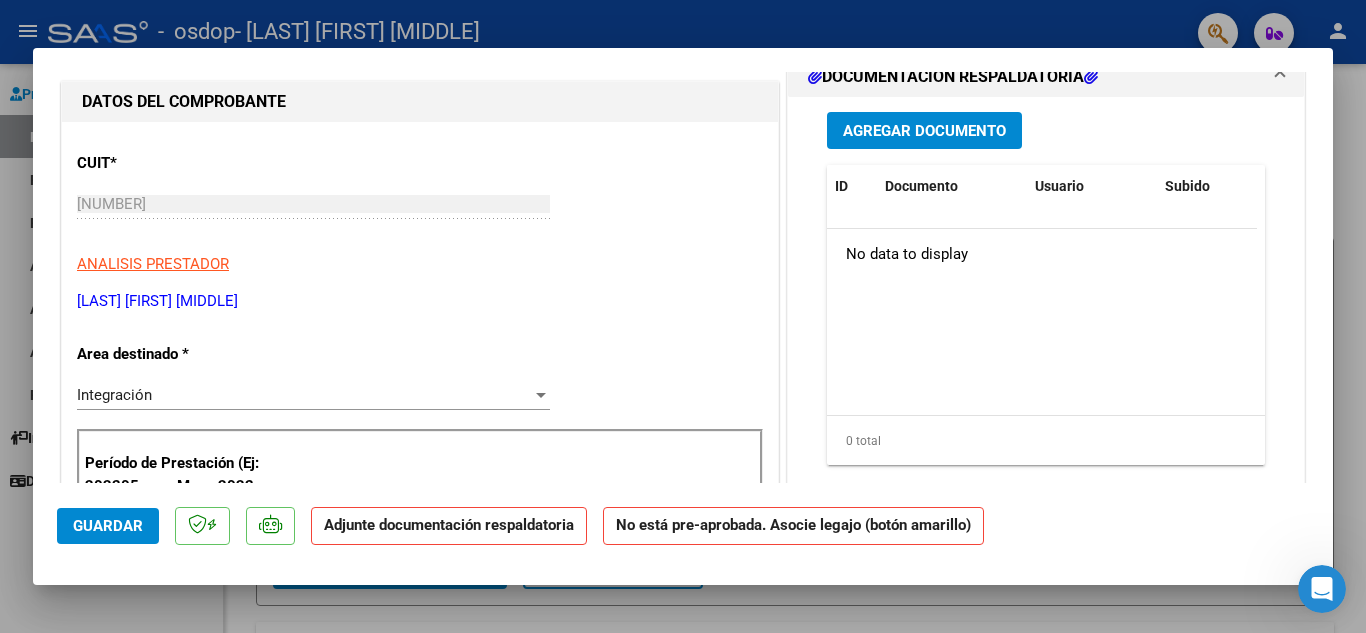 scroll, scrollTop: 0, scrollLeft: 0, axis: both 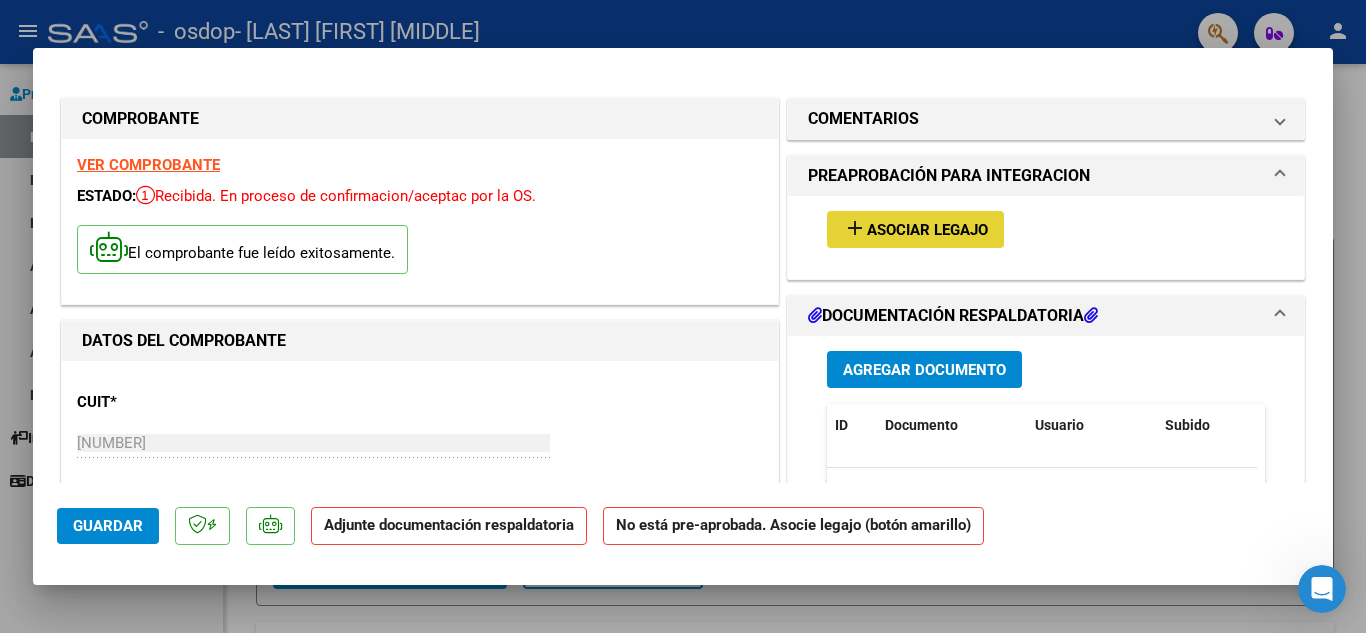 click on "Asociar Legajo" at bounding box center (927, 230) 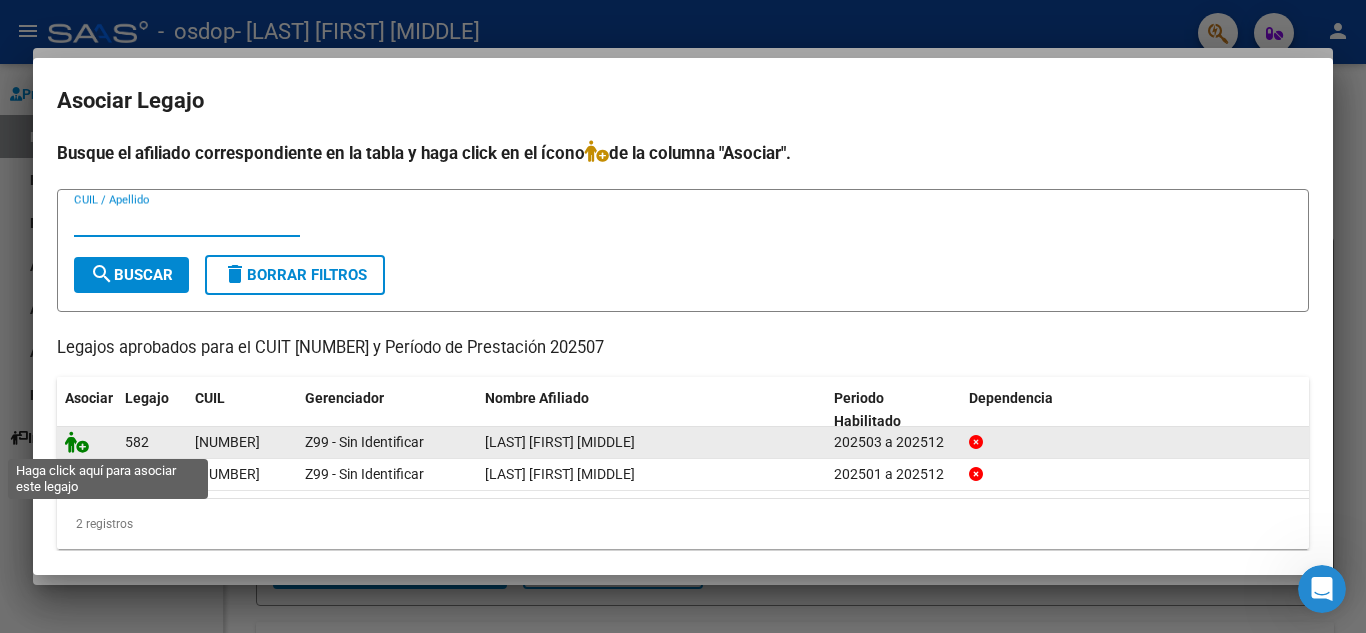 click 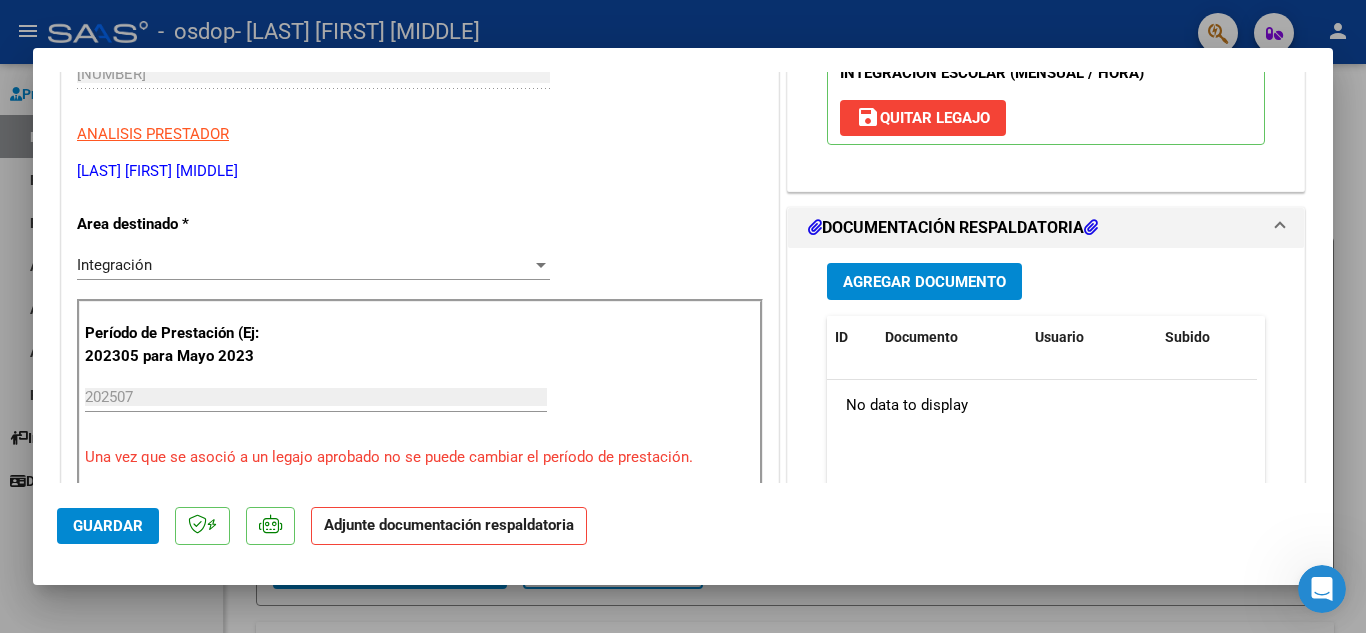 scroll, scrollTop: 500, scrollLeft: 0, axis: vertical 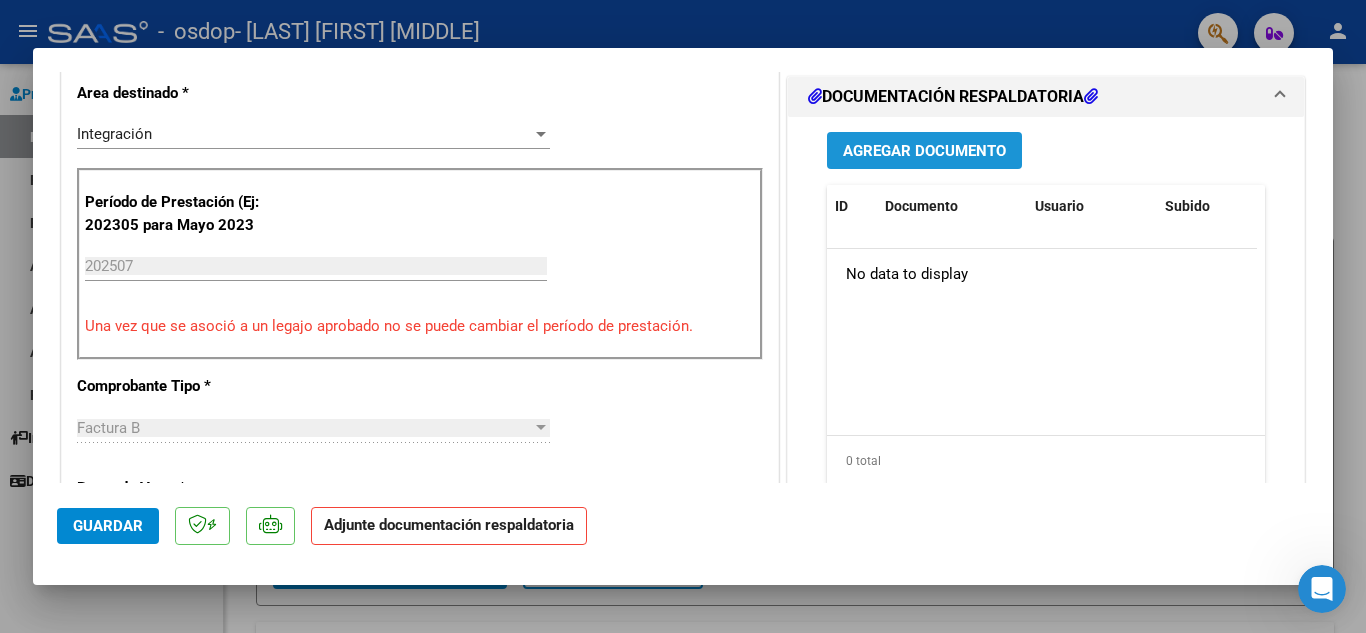 click on "Agregar Documento" at bounding box center [924, 151] 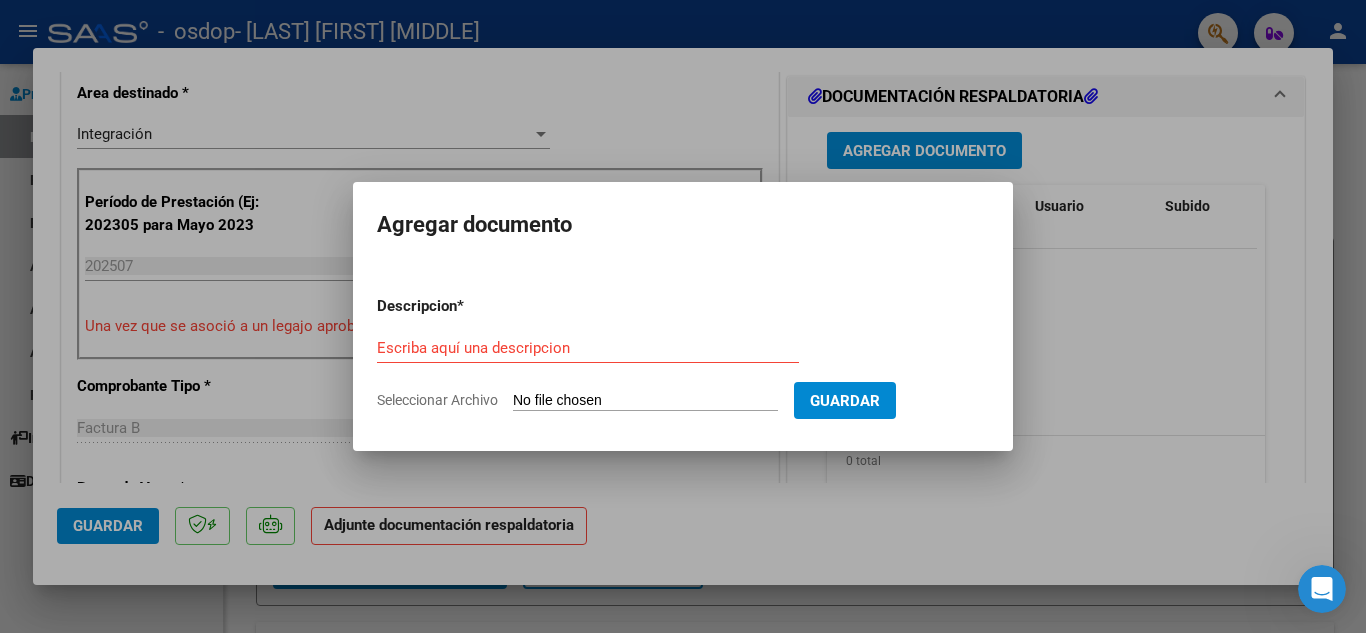 click on "Seleccionar Archivo" at bounding box center [645, 401] 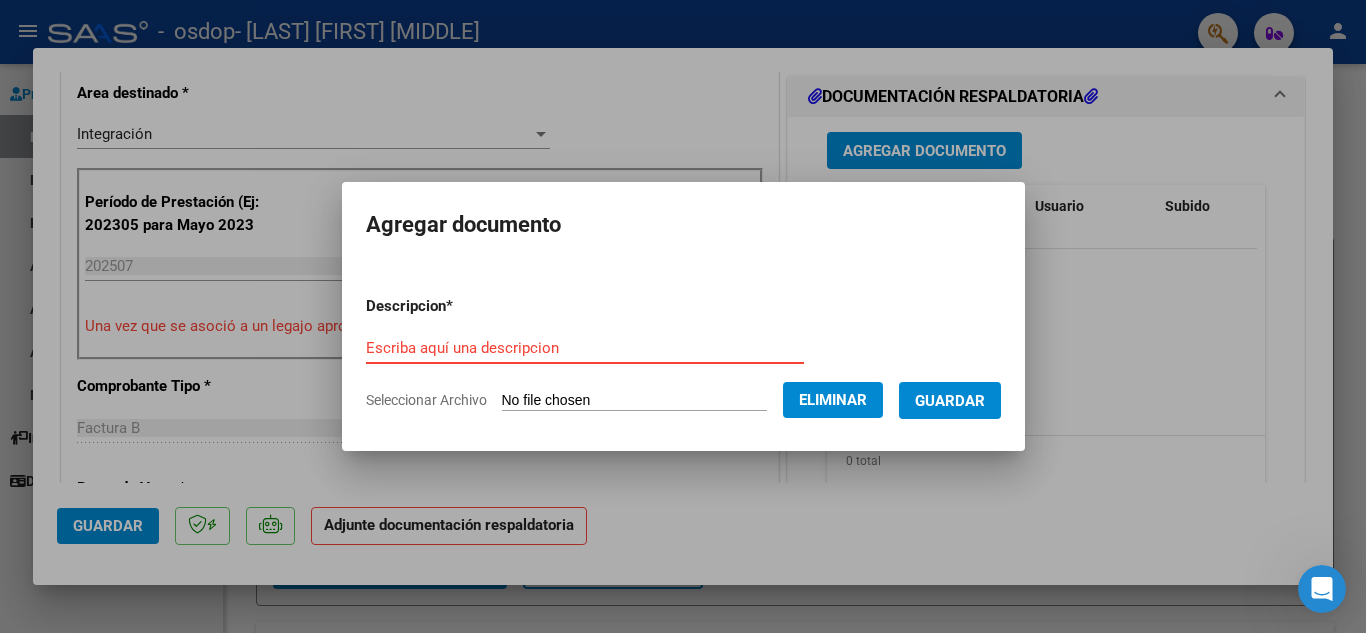 click on "Escriba aquí una descripcion" at bounding box center (585, 348) 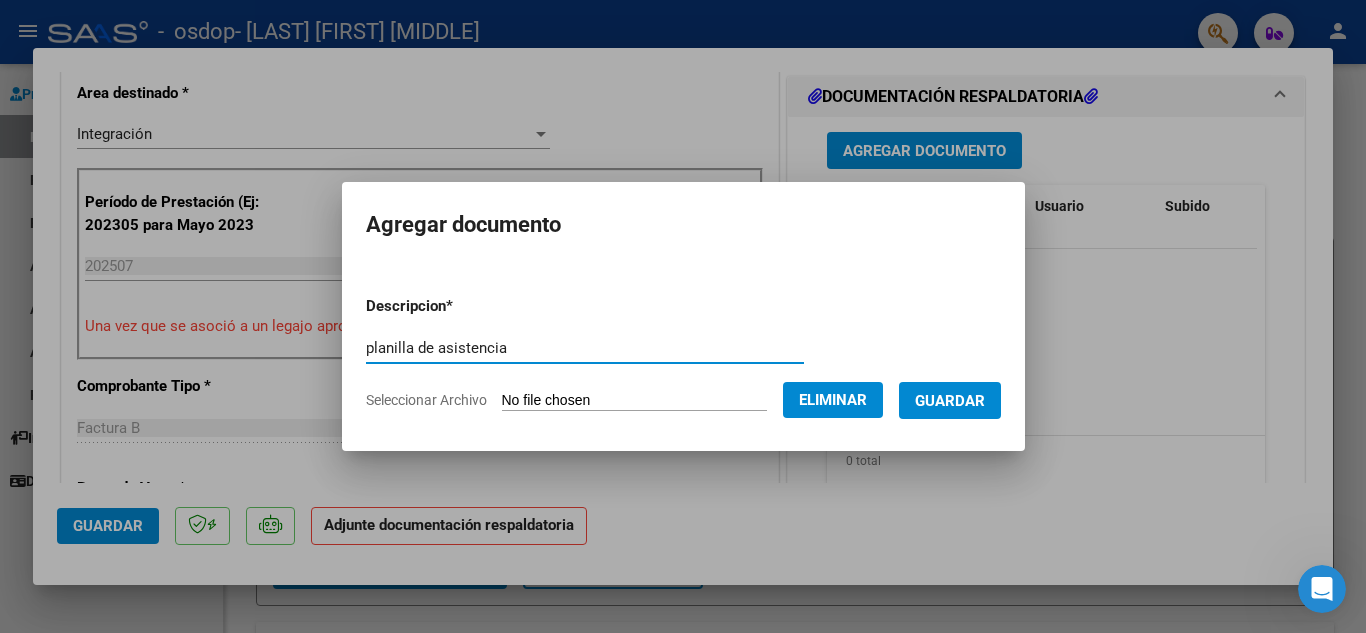 type on "planilla de asistencia" 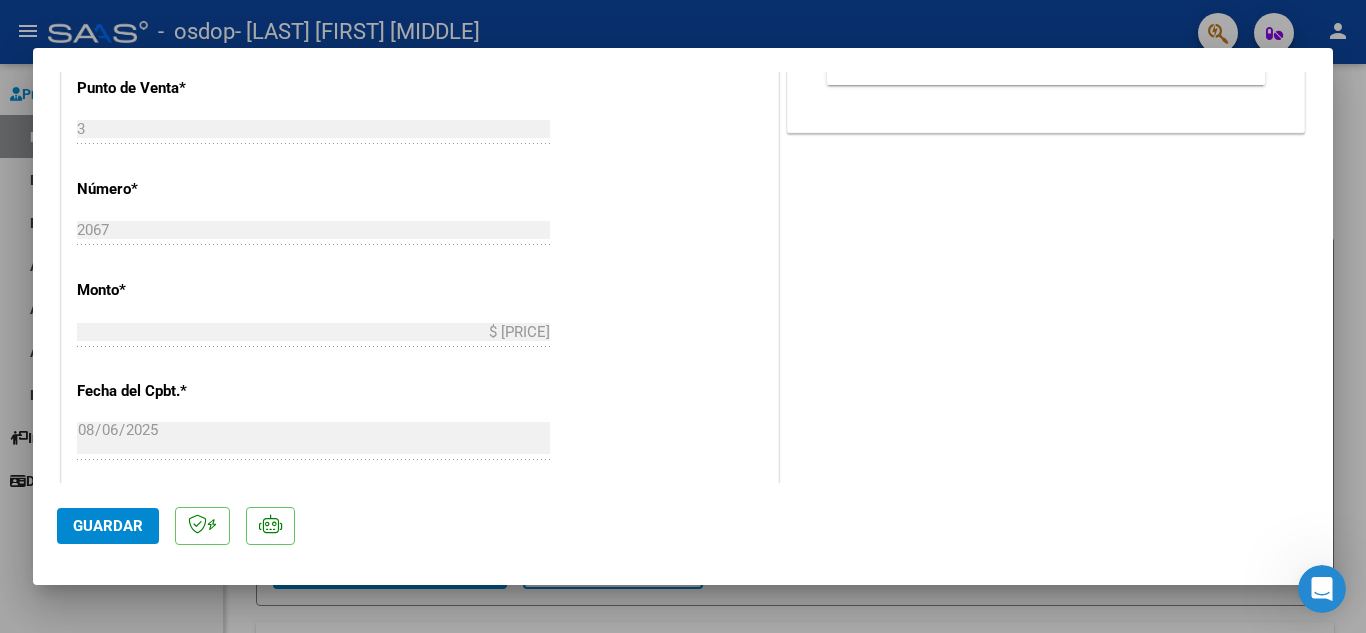 scroll, scrollTop: 1000, scrollLeft: 0, axis: vertical 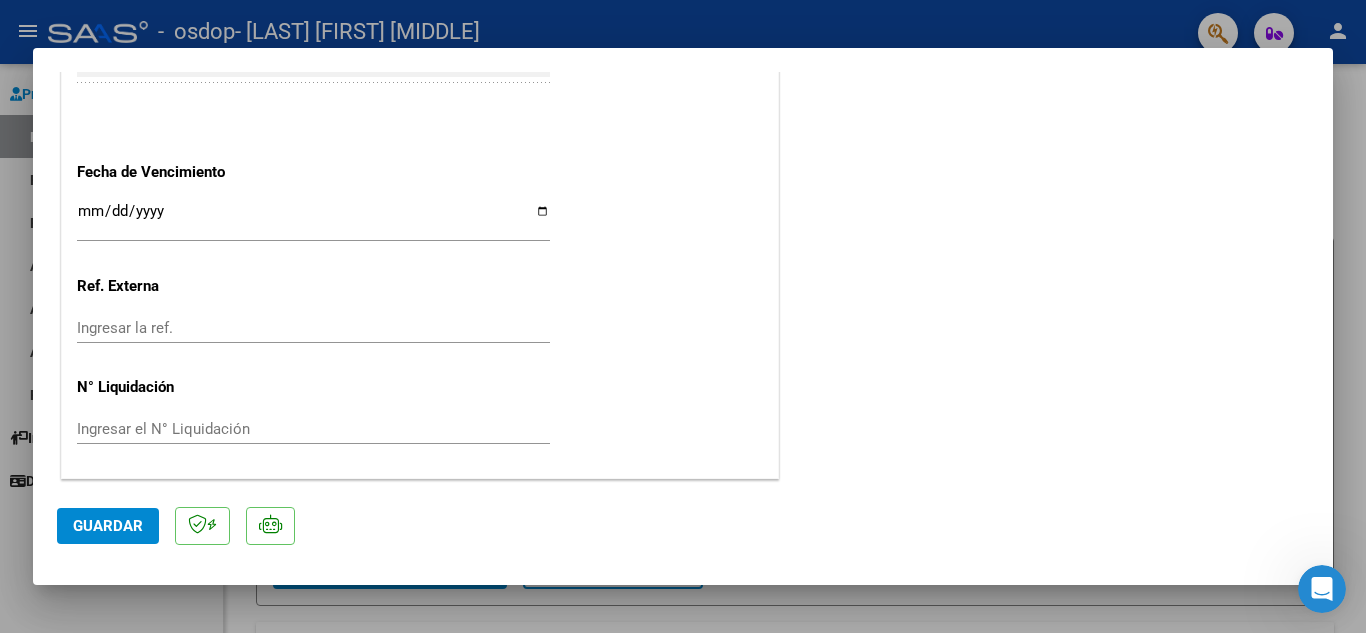 click on "Guardar" 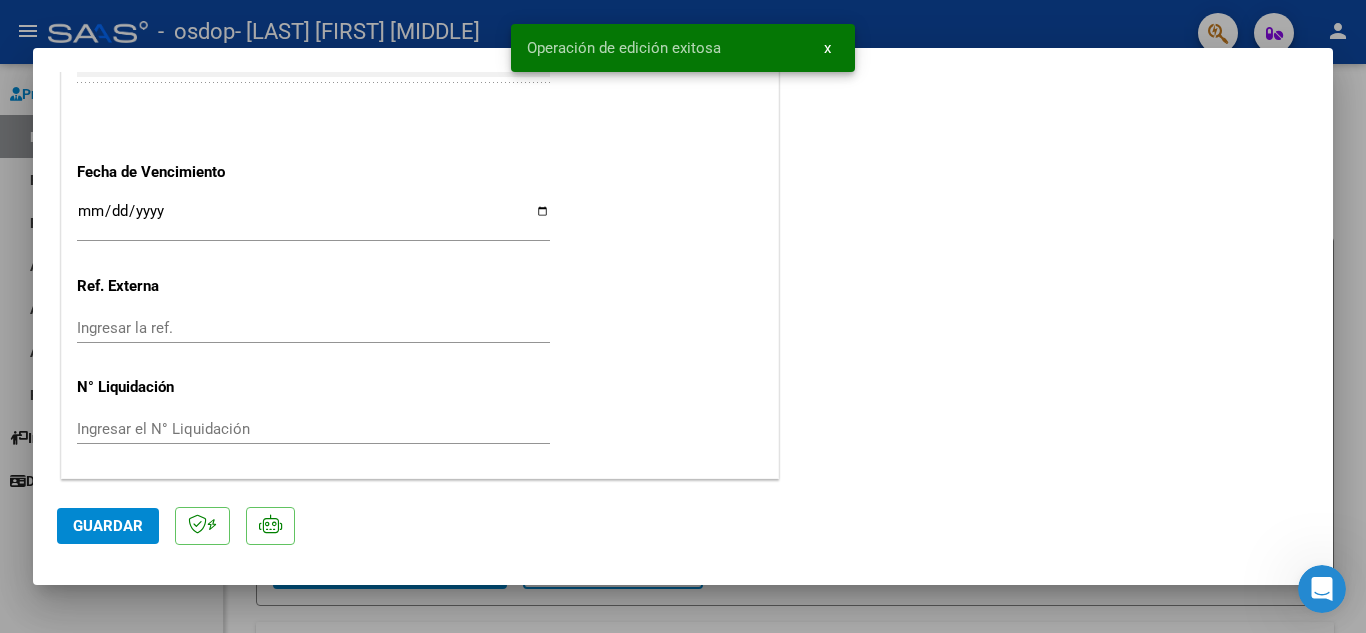 click at bounding box center [683, 316] 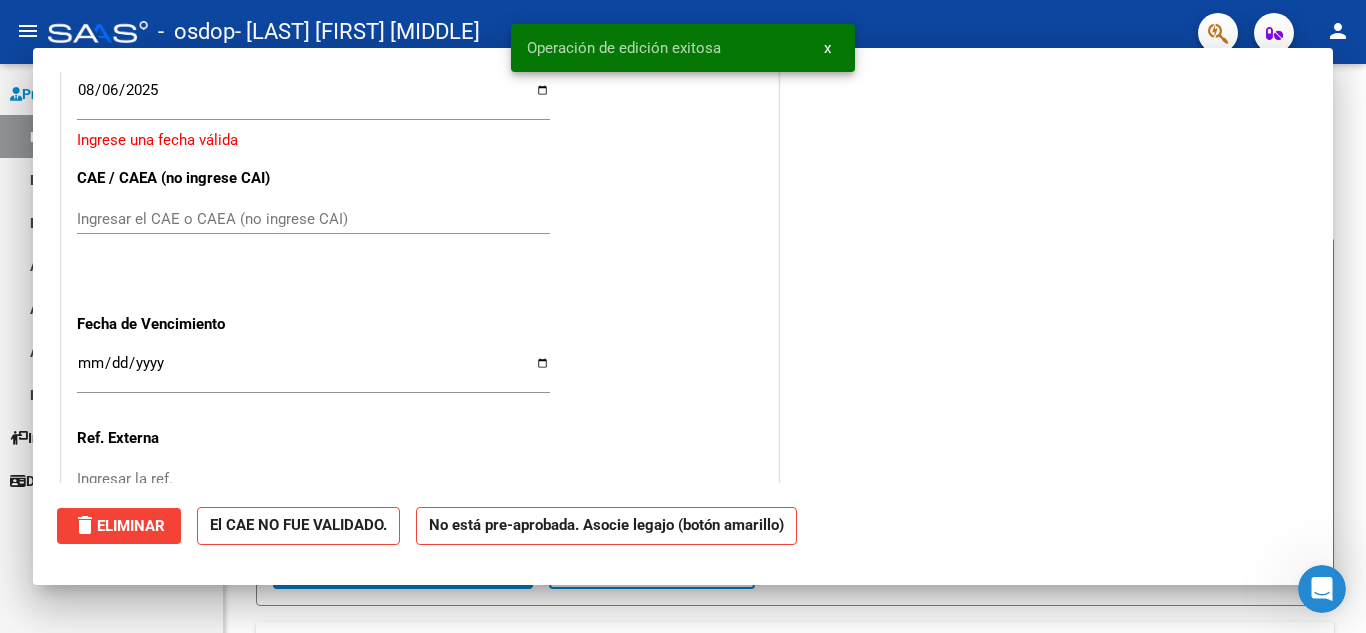 type 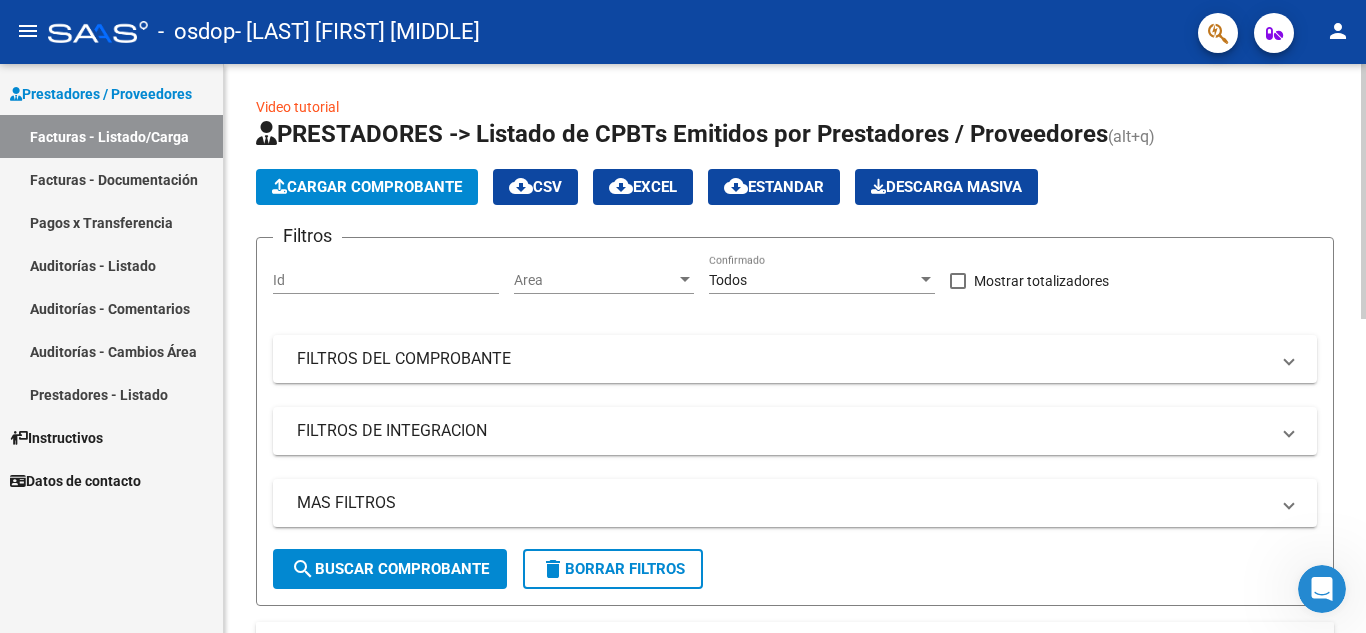 click on "Cargar Comprobante" 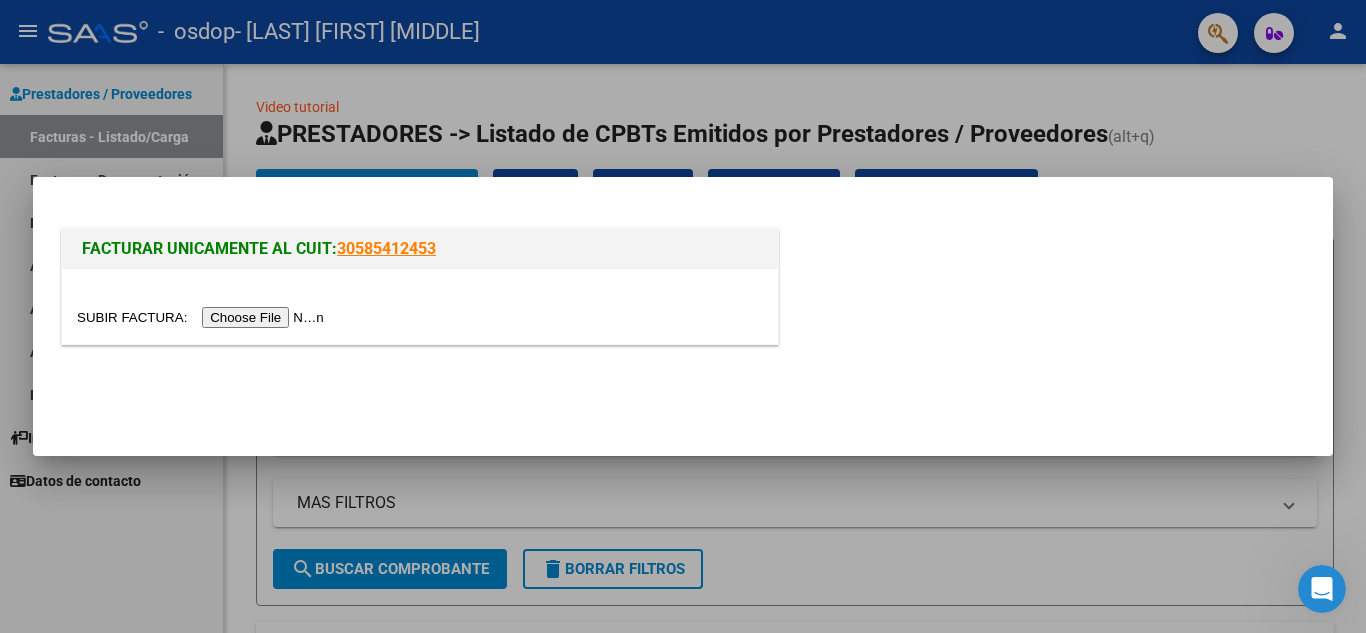 click at bounding box center (203, 317) 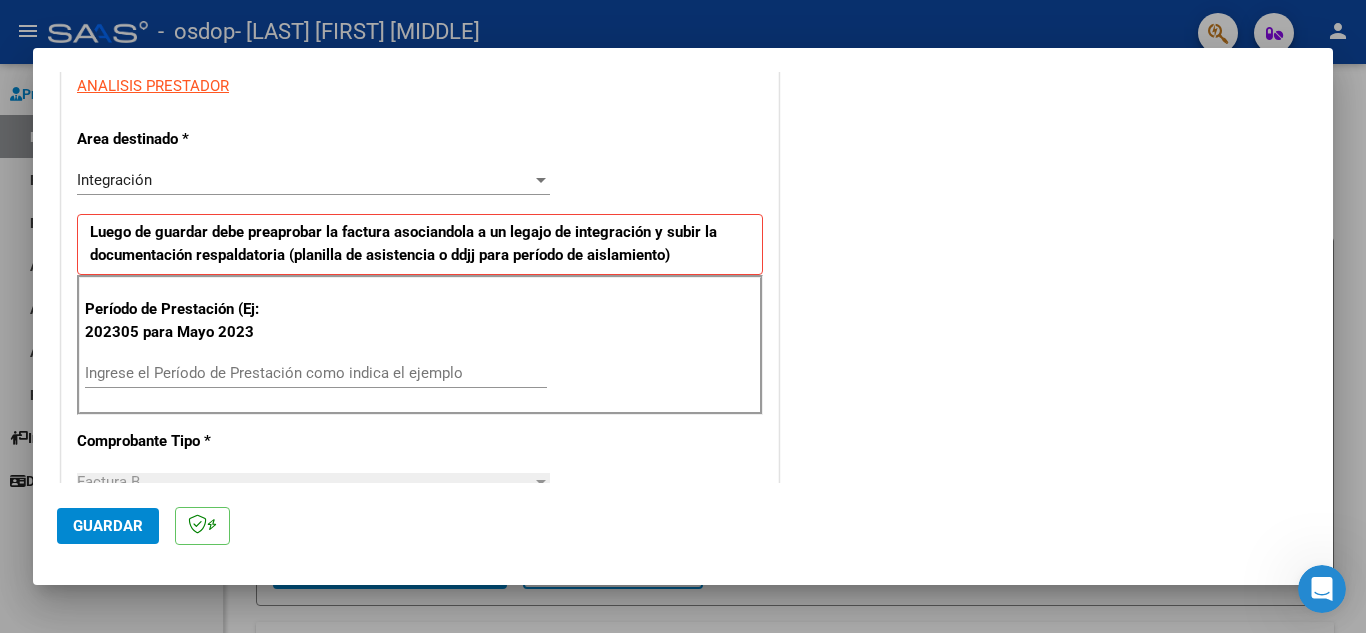 scroll, scrollTop: 400, scrollLeft: 0, axis: vertical 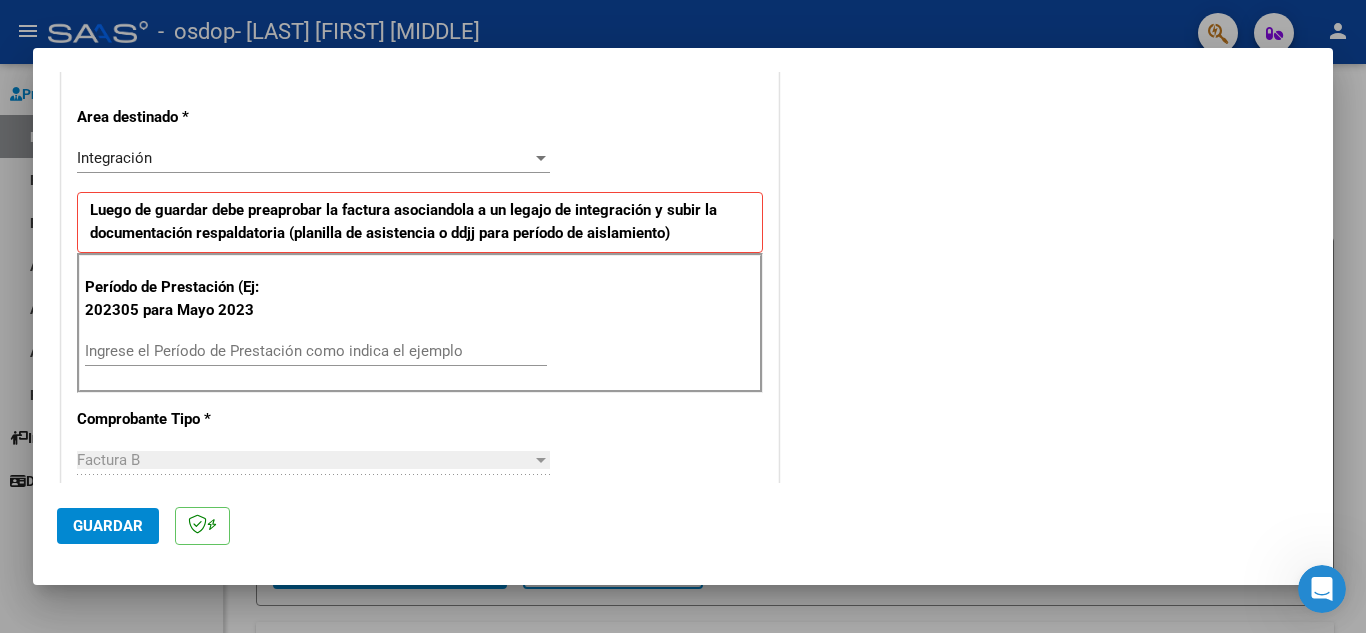 click on "Ingrese el Período de Prestación como indica el ejemplo" at bounding box center [316, 351] 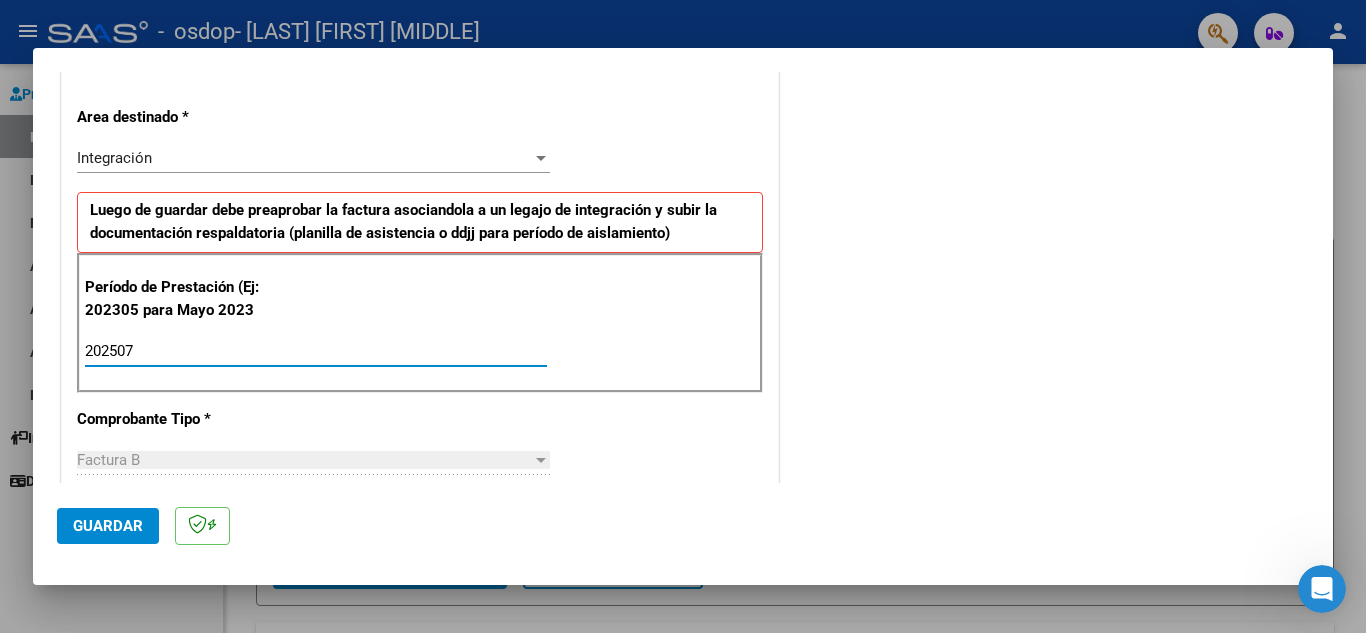 type on "202507" 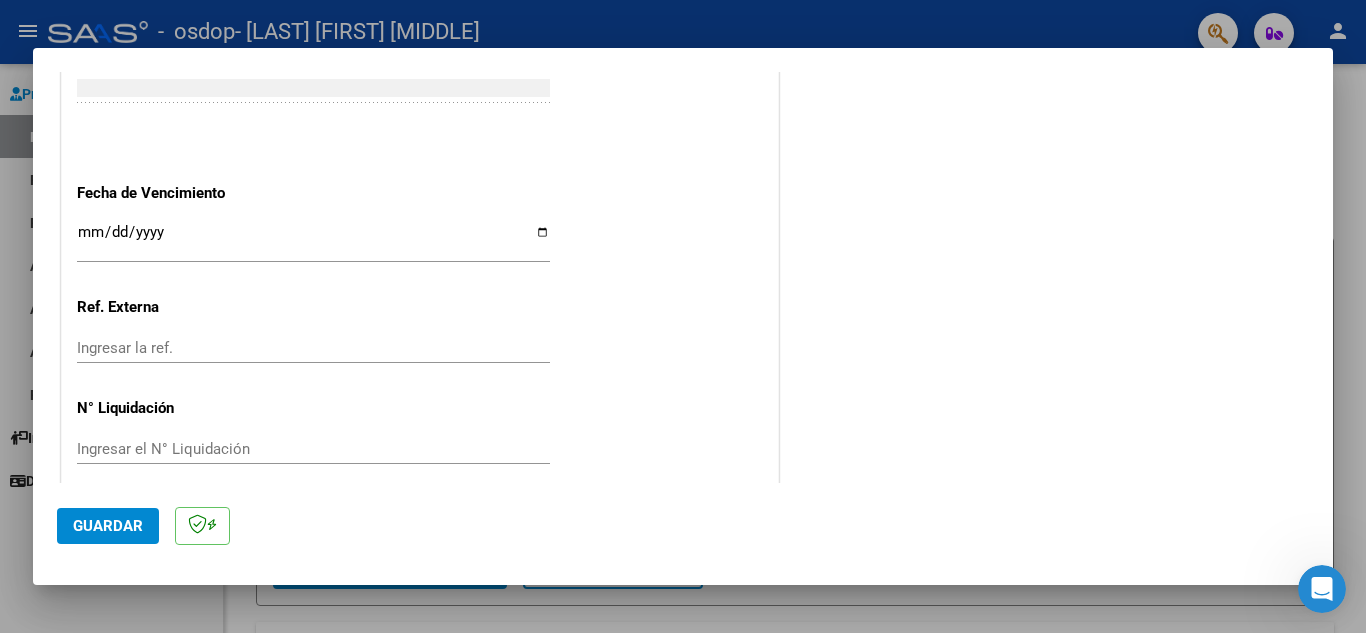 scroll, scrollTop: 1311, scrollLeft: 0, axis: vertical 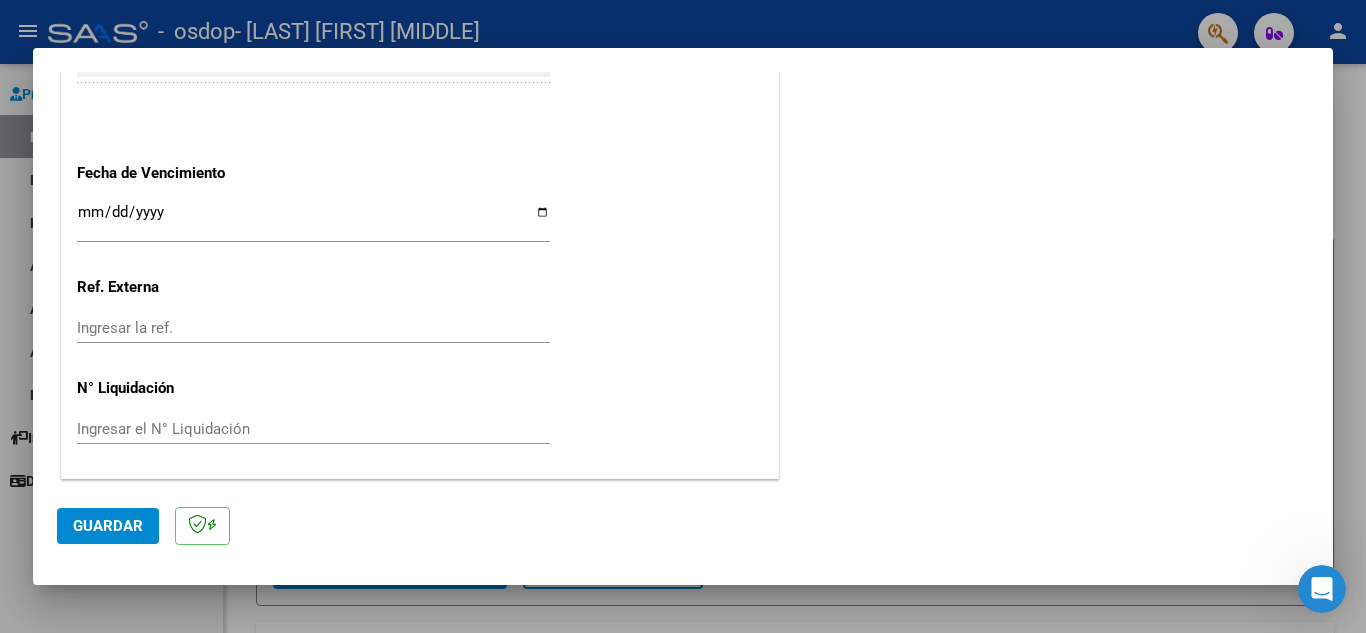 click on "Guardar" 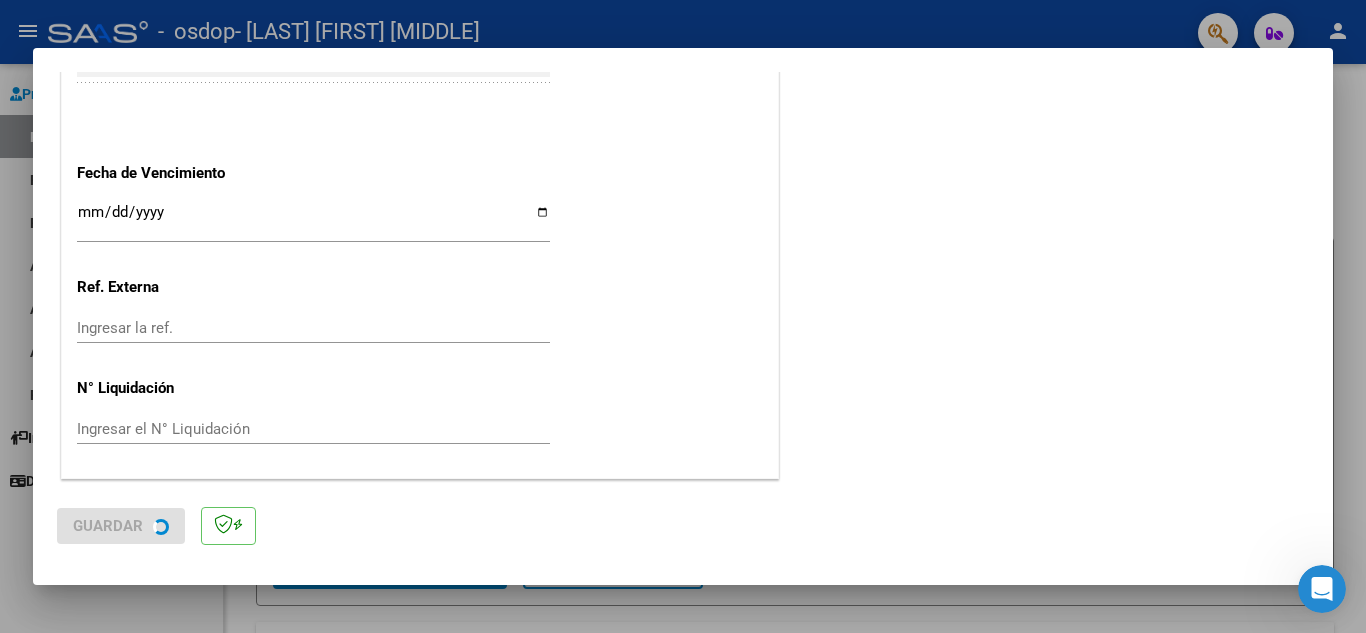 scroll, scrollTop: 0, scrollLeft: 0, axis: both 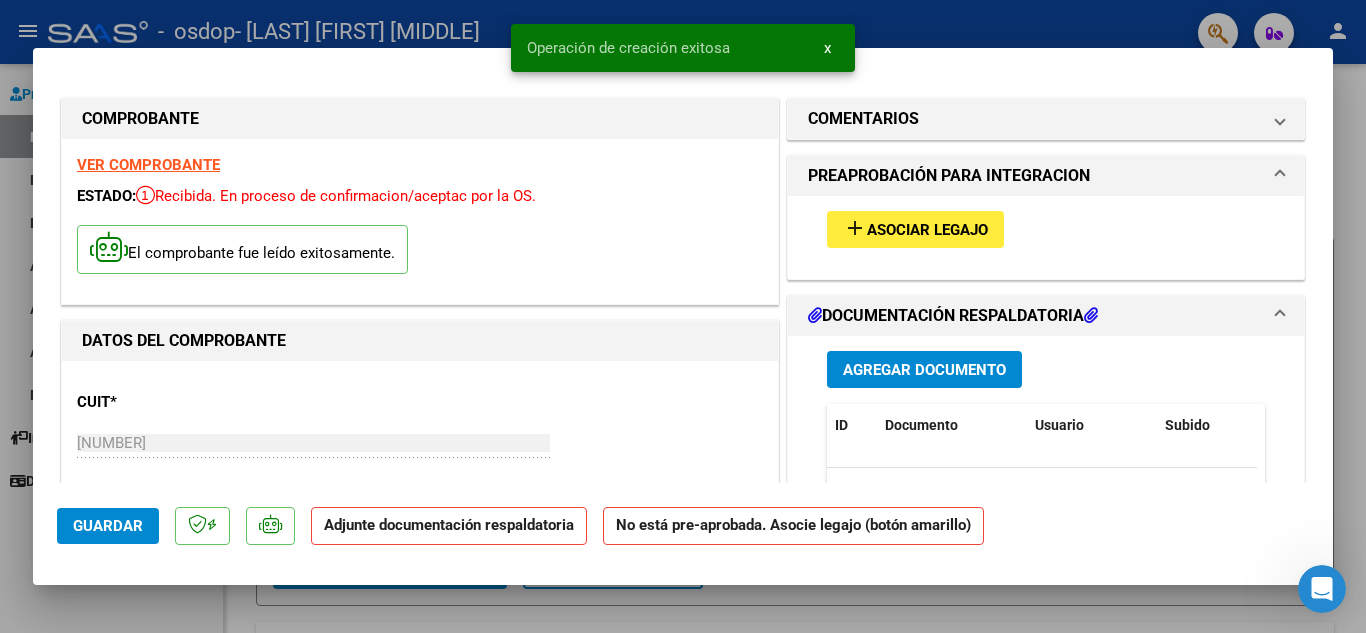 click on "add" at bounding box center (855, 228) 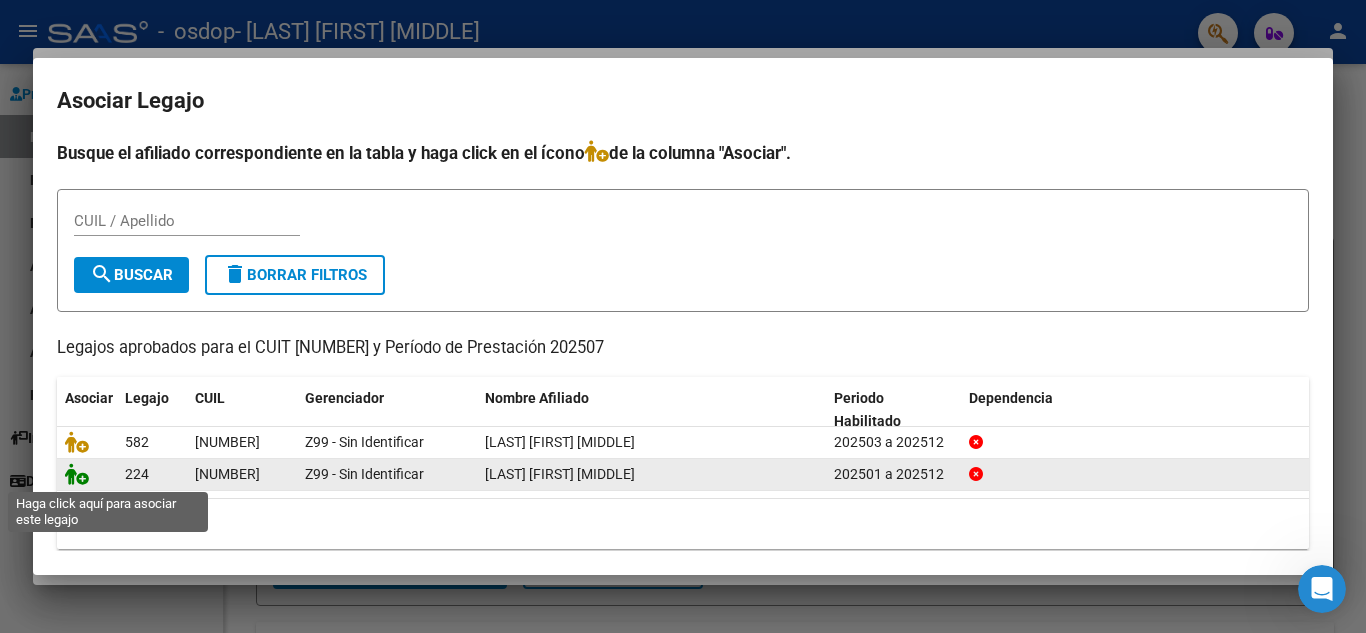 click 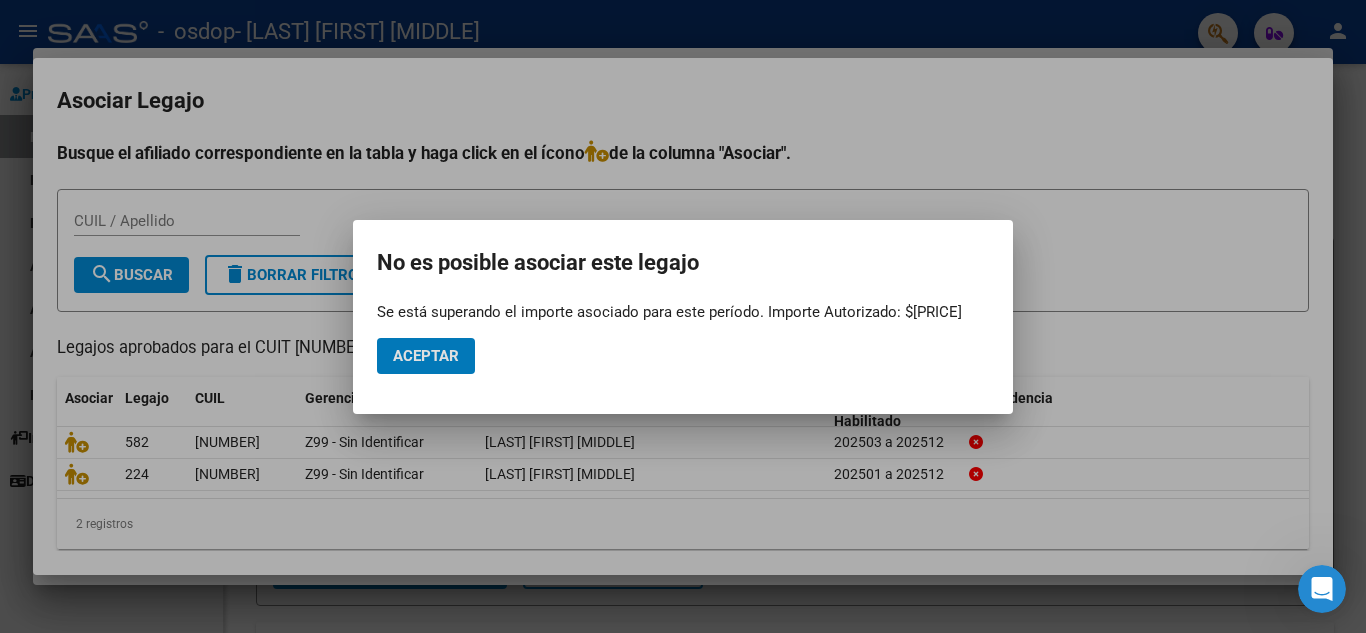 click on "Aceptar" 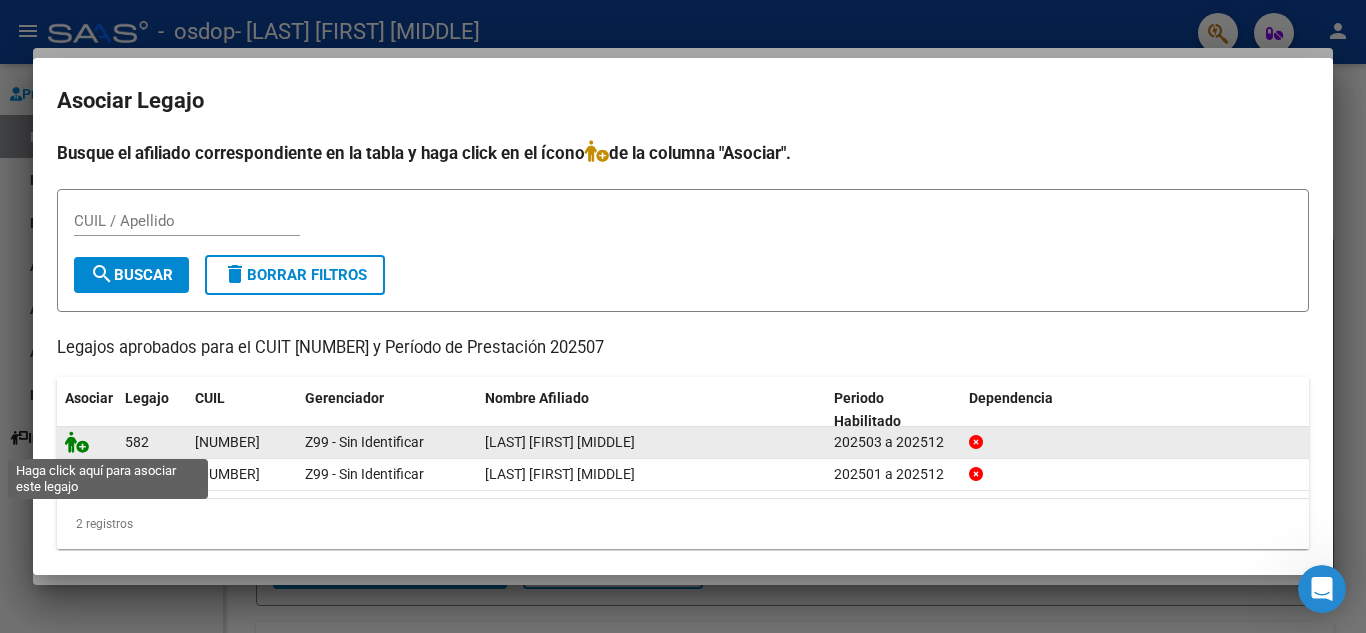 click 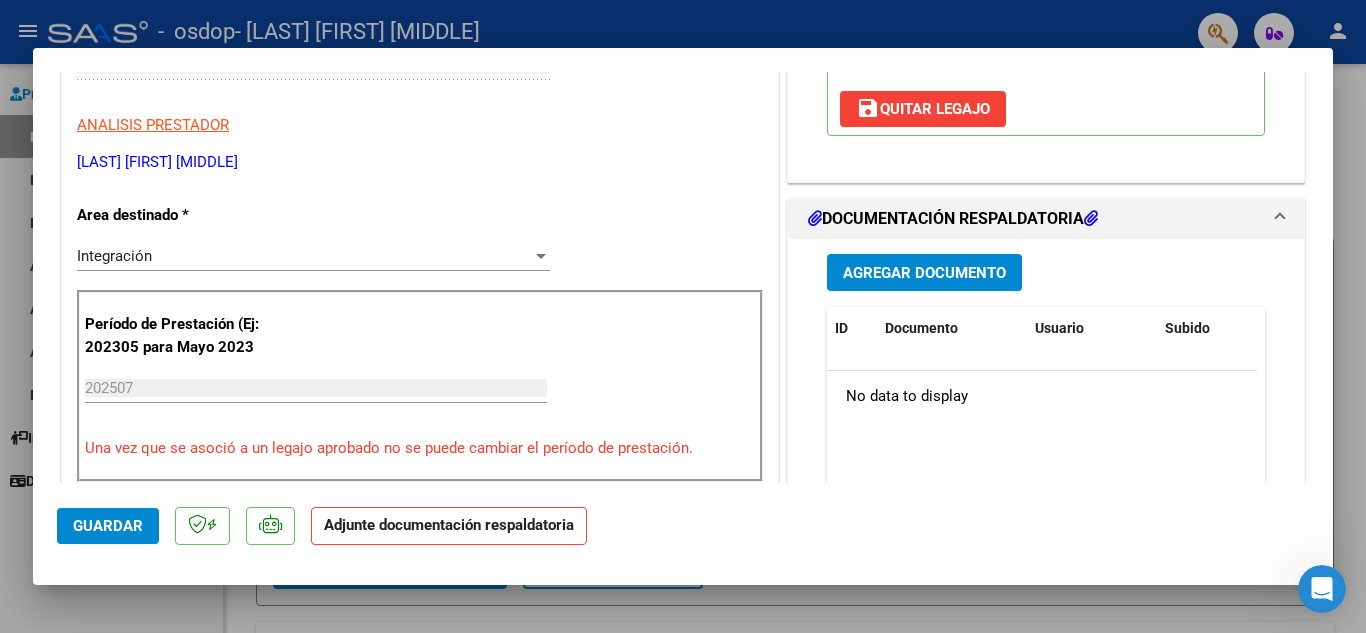 scroll, scrollTop: 500, scrollLeft: 0, axis: vertical 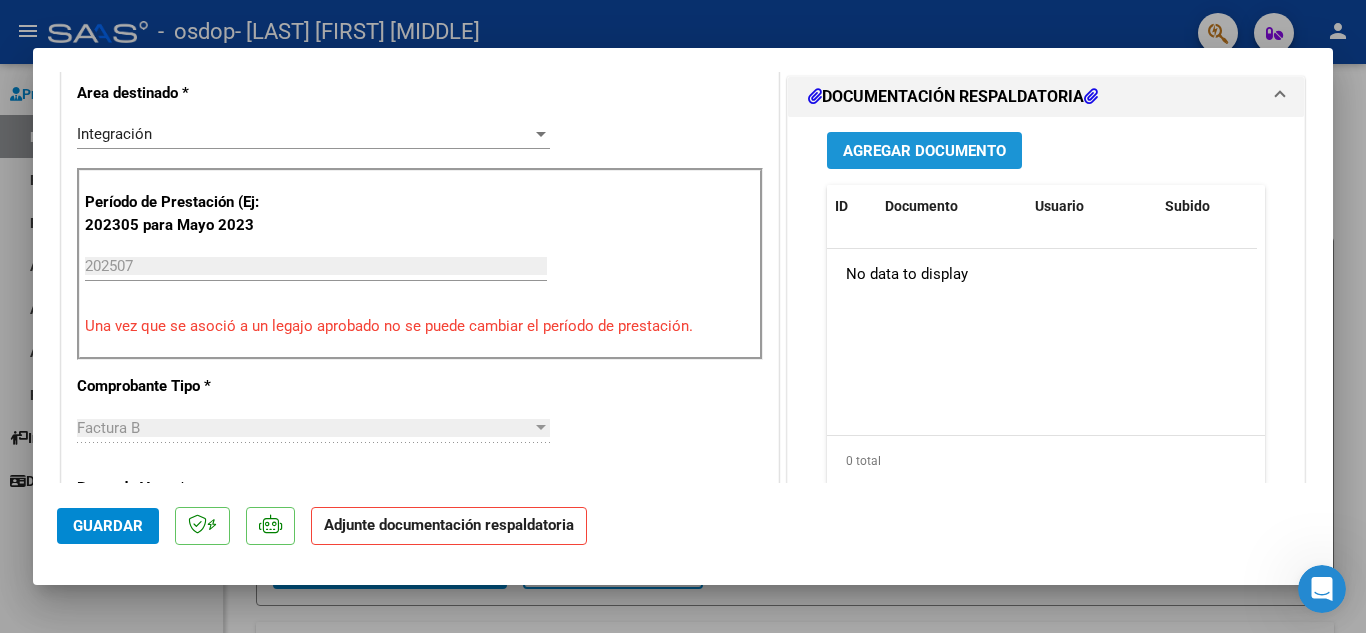 click on "Agregar Documento" at bounding box center [924, 151] 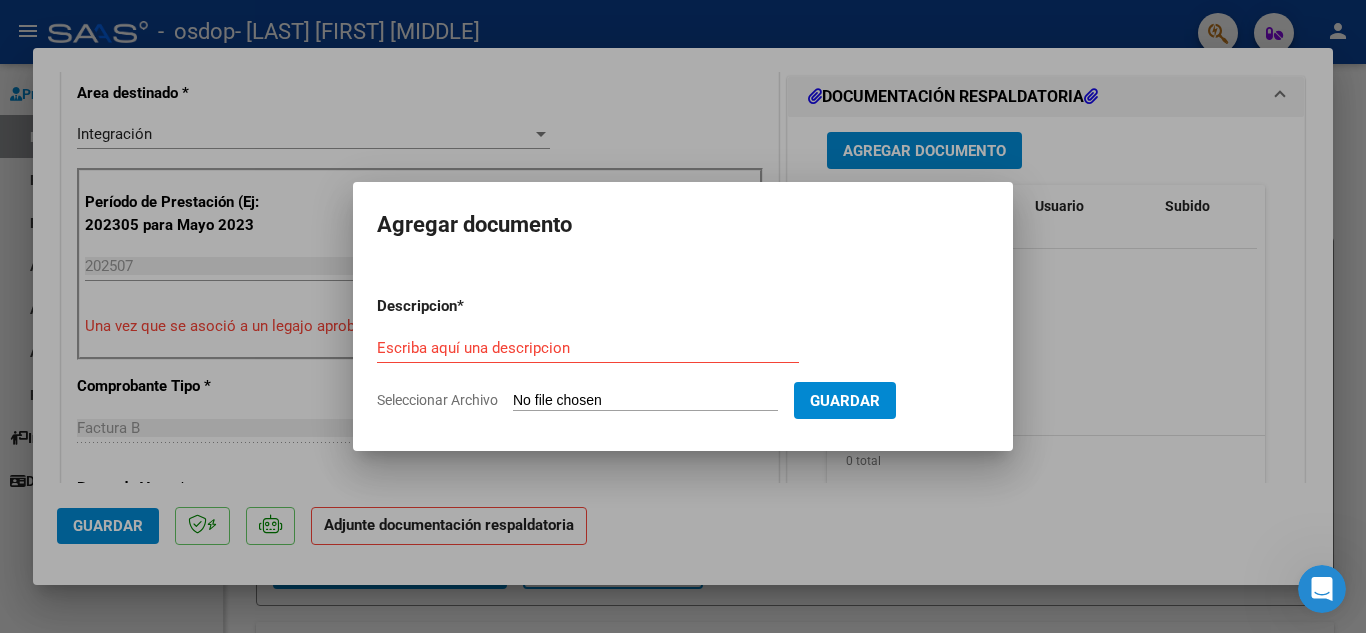 click on "Seleccionar Archivo" at bounding box center (645, 401) 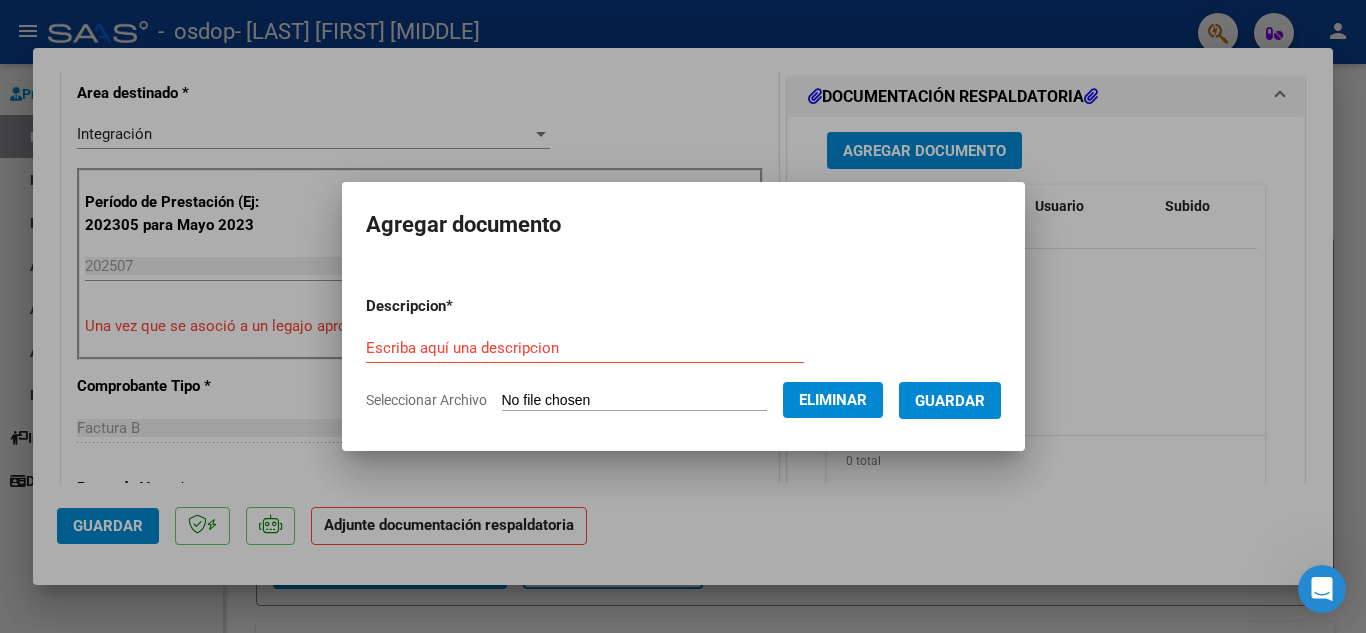 click on "Escriba aquí una descripcion" at bounding box center (585, 348) 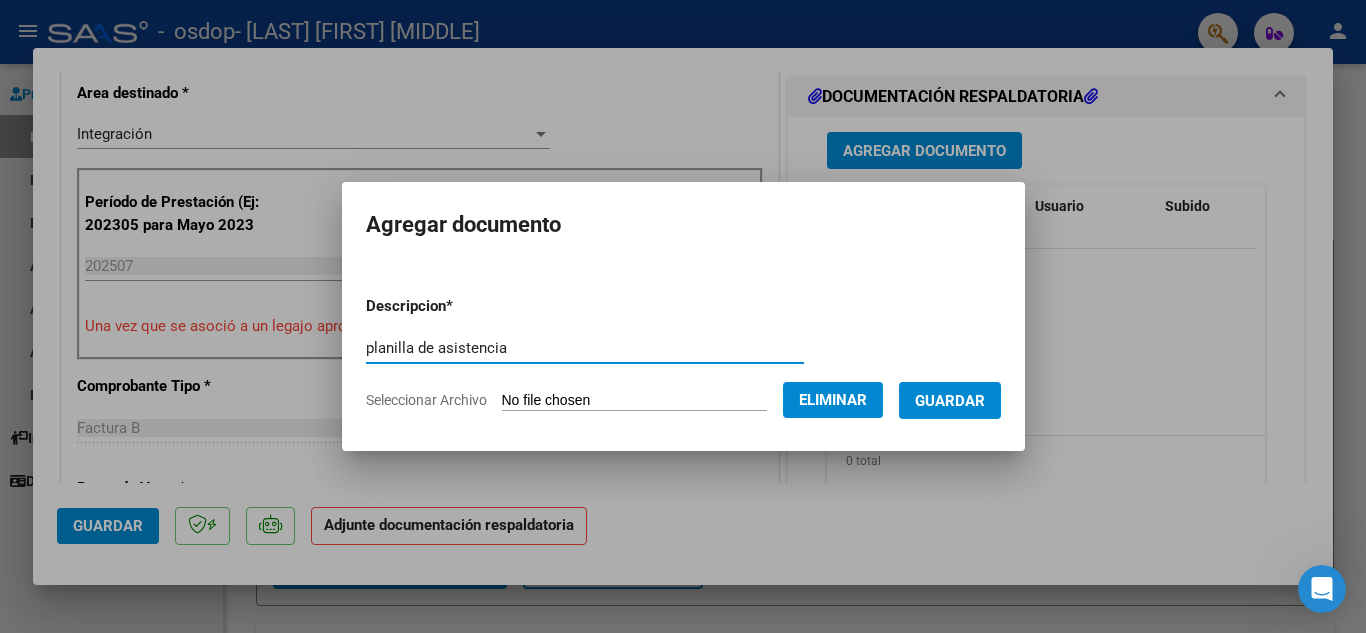 type on "planilla de asistencia" 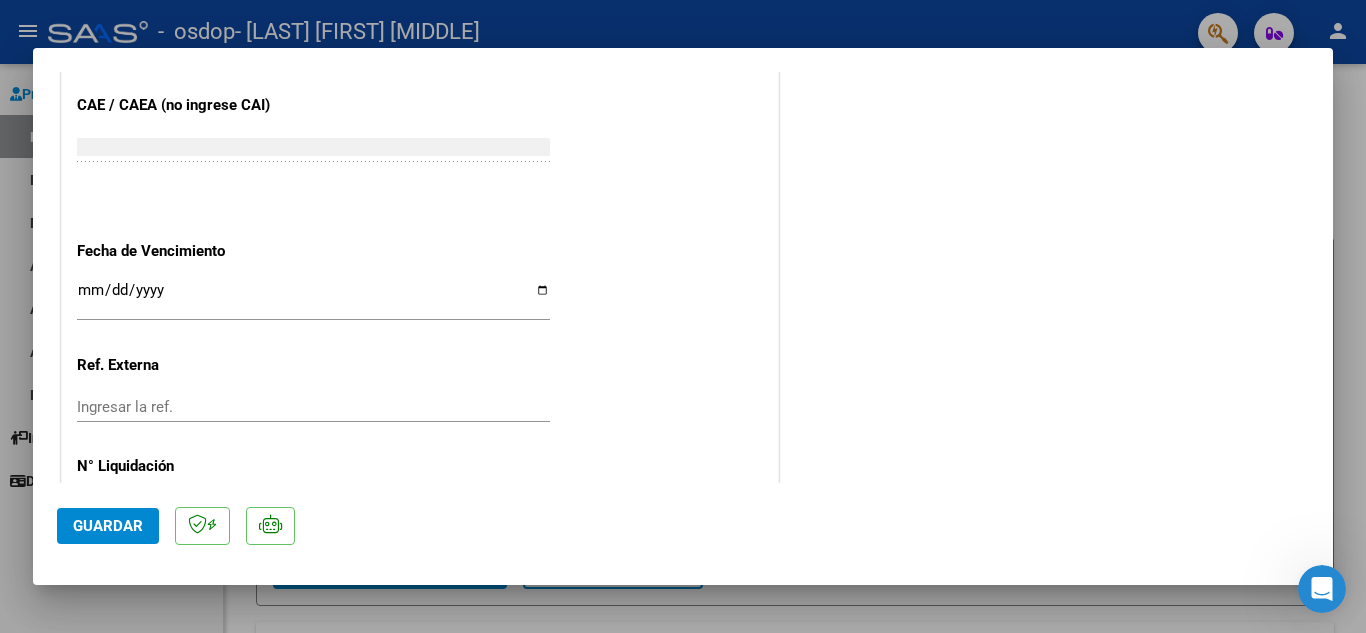 scroll, scrollTop: 1379, scrollLeft: 0, axis: vertical 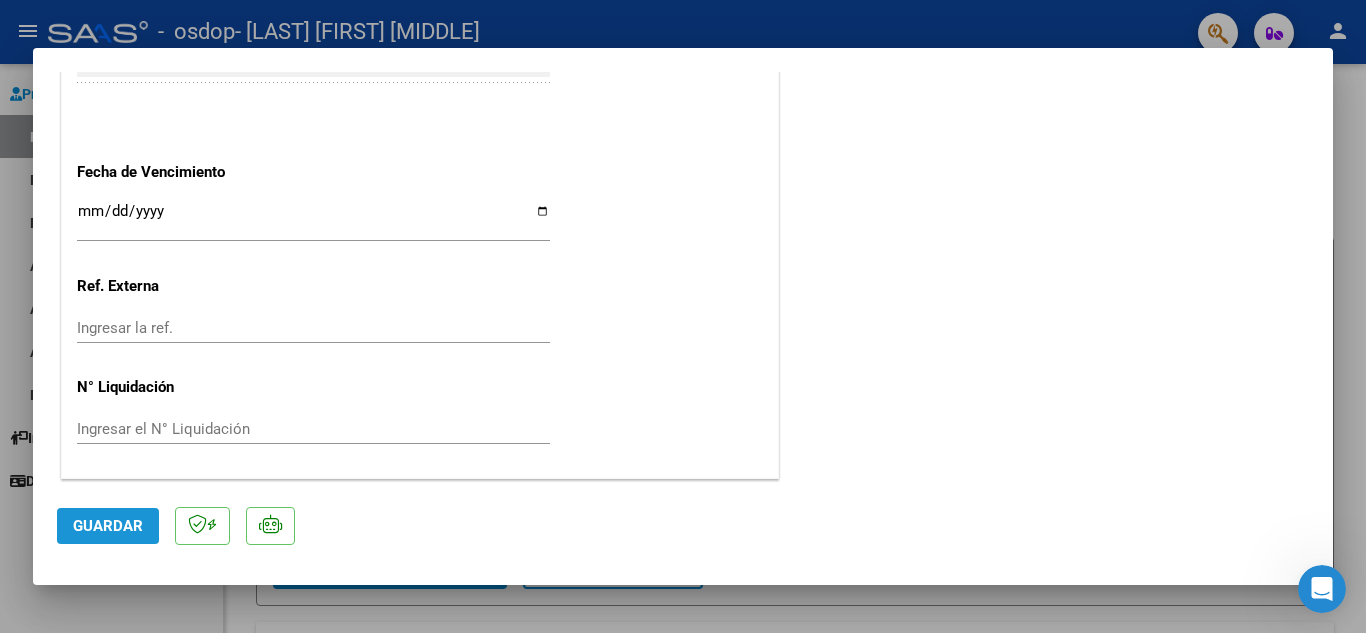 click on "Guardar" 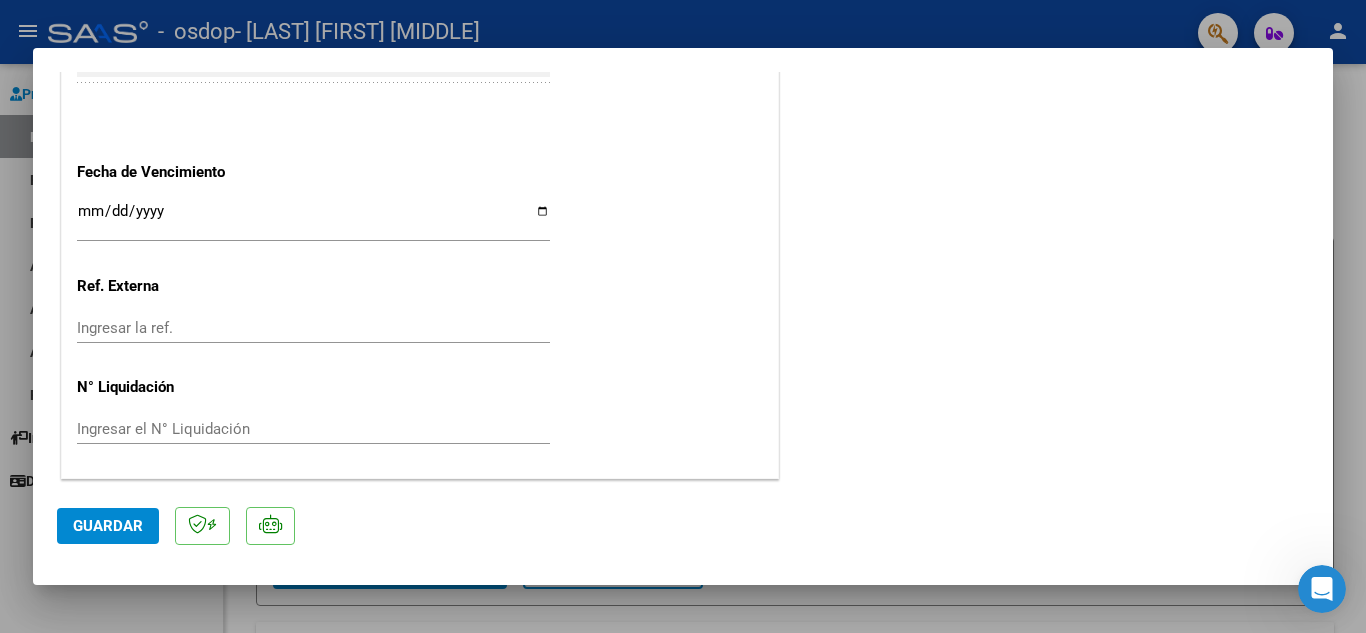 click at bounding box center [683, 316] 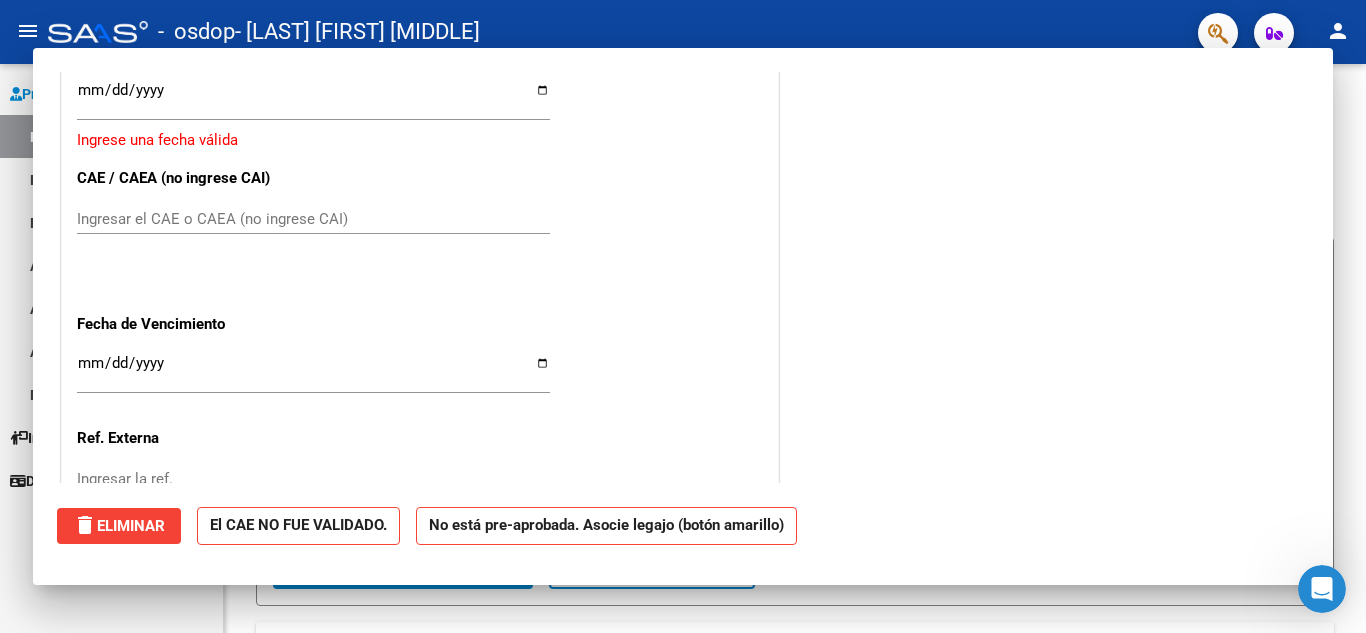 scroll, scrollTop: 1531, scrollLeft: 0, axis: vertical 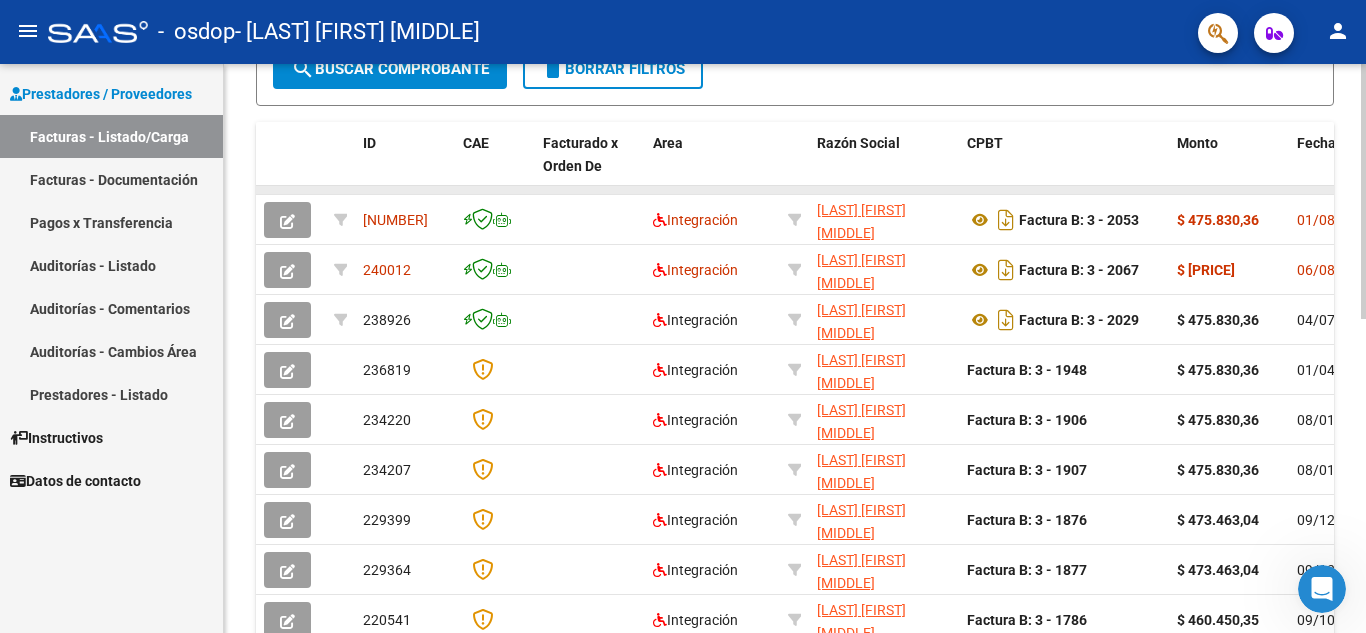 drag, startPoint x: 943, startPoint y: 189, endPoint x: 1078, endPoint y: 187, distance: 135.01482 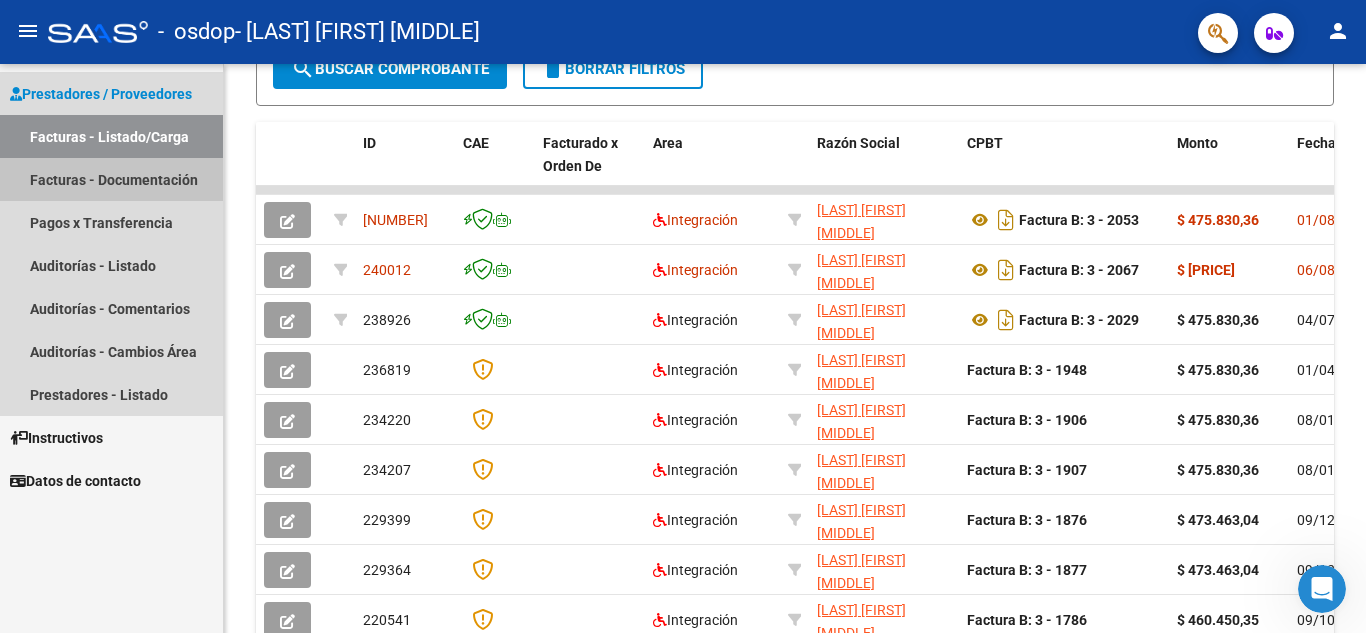 click on "Facturas - Documentación" at bounding box center (111, 179) 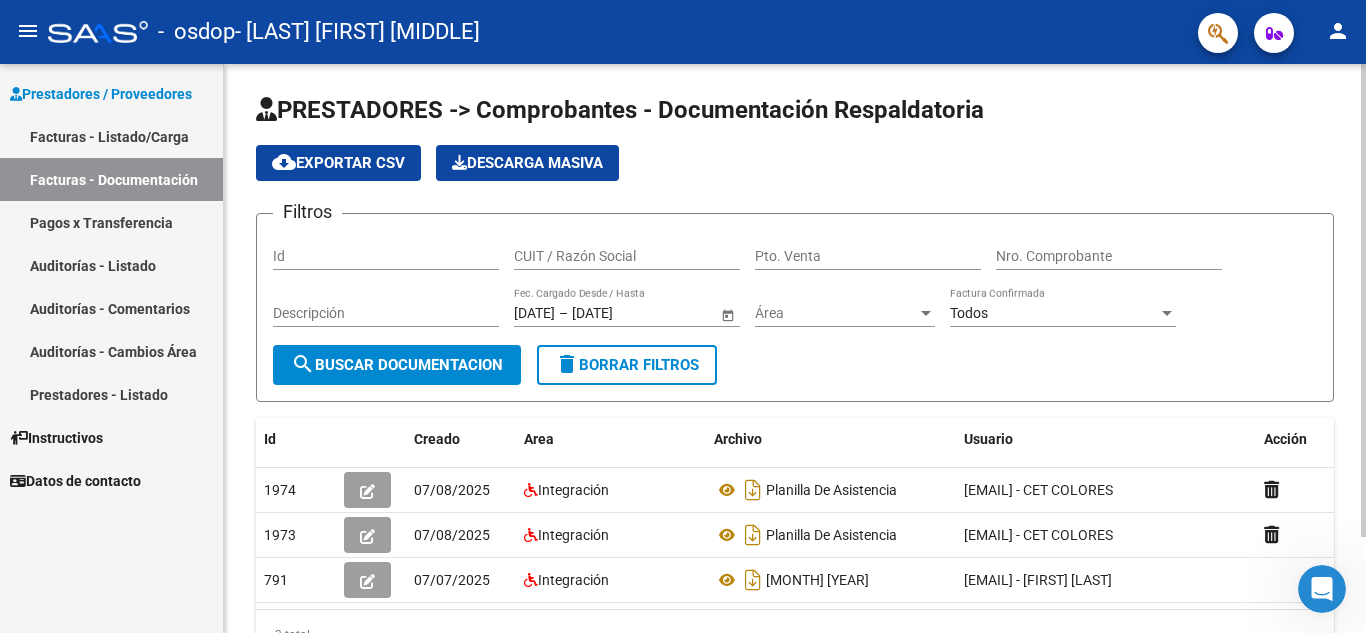 scroll, scrollTop: 0, scrollLeft: 0, axis: both 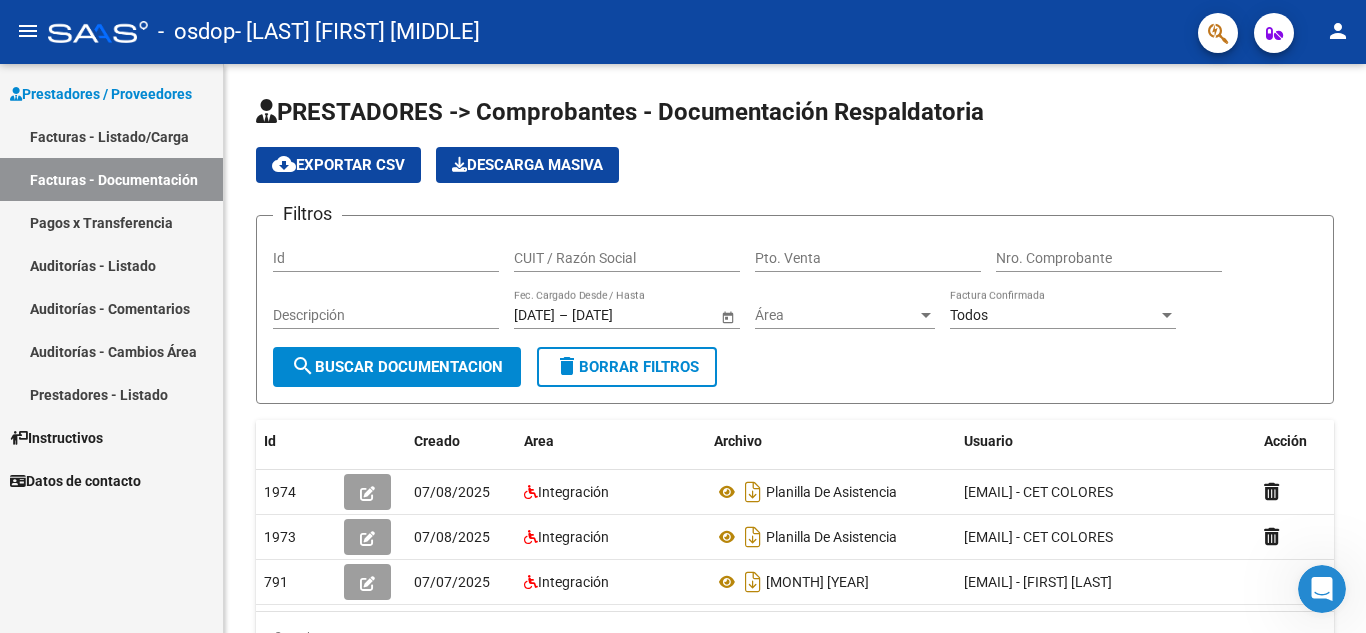 click on "Facturas - Listado/Carga" at bounding box center [111, 136] 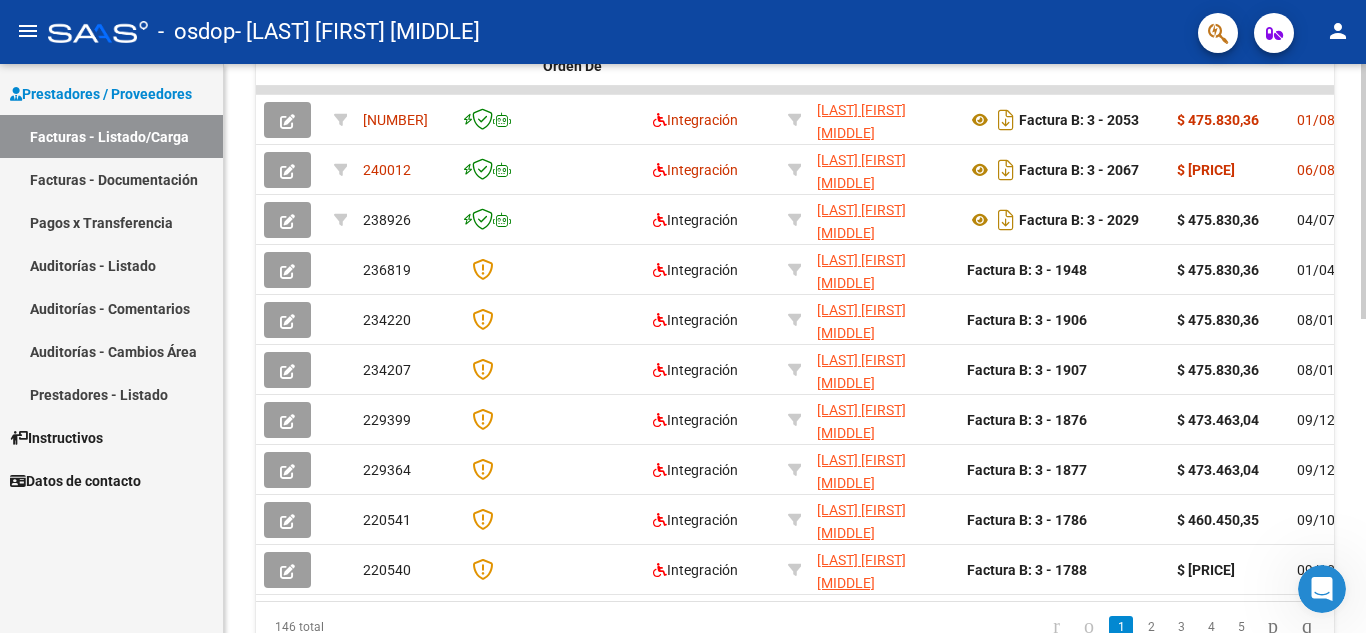 scroll, scrollTop: 0, scrollLeft: 0, axis: both 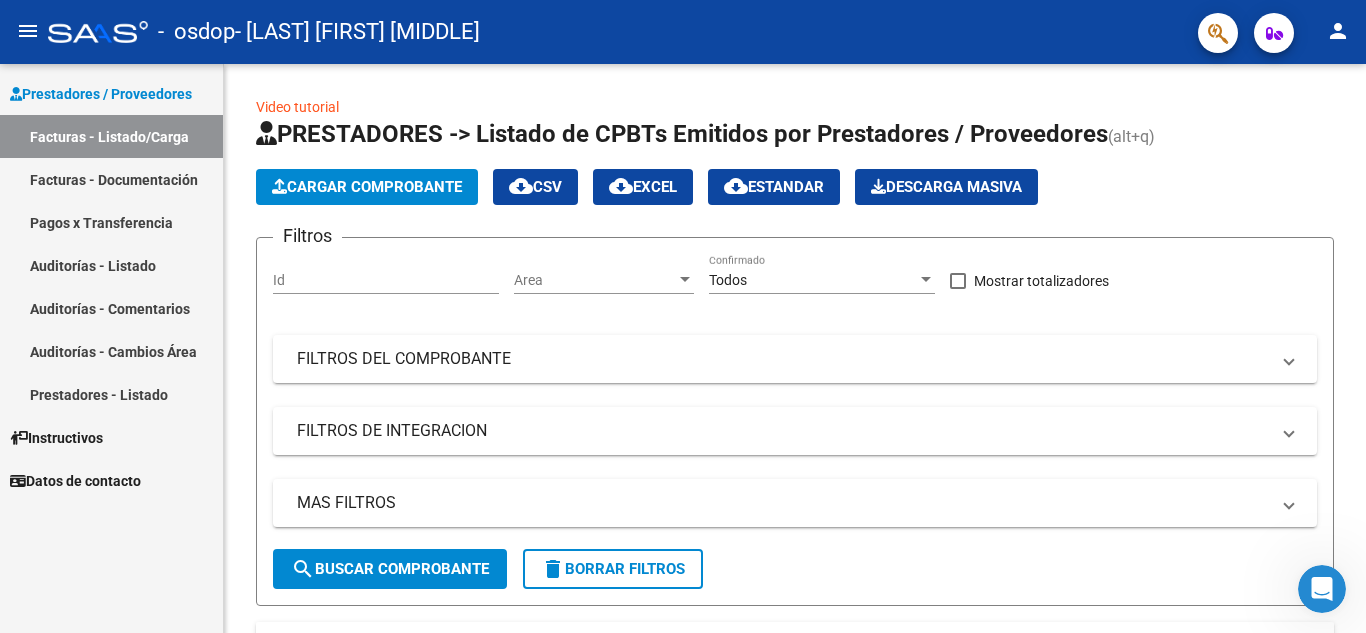 click on "Pagos x Transferencia" at bounding box center (111, 222) 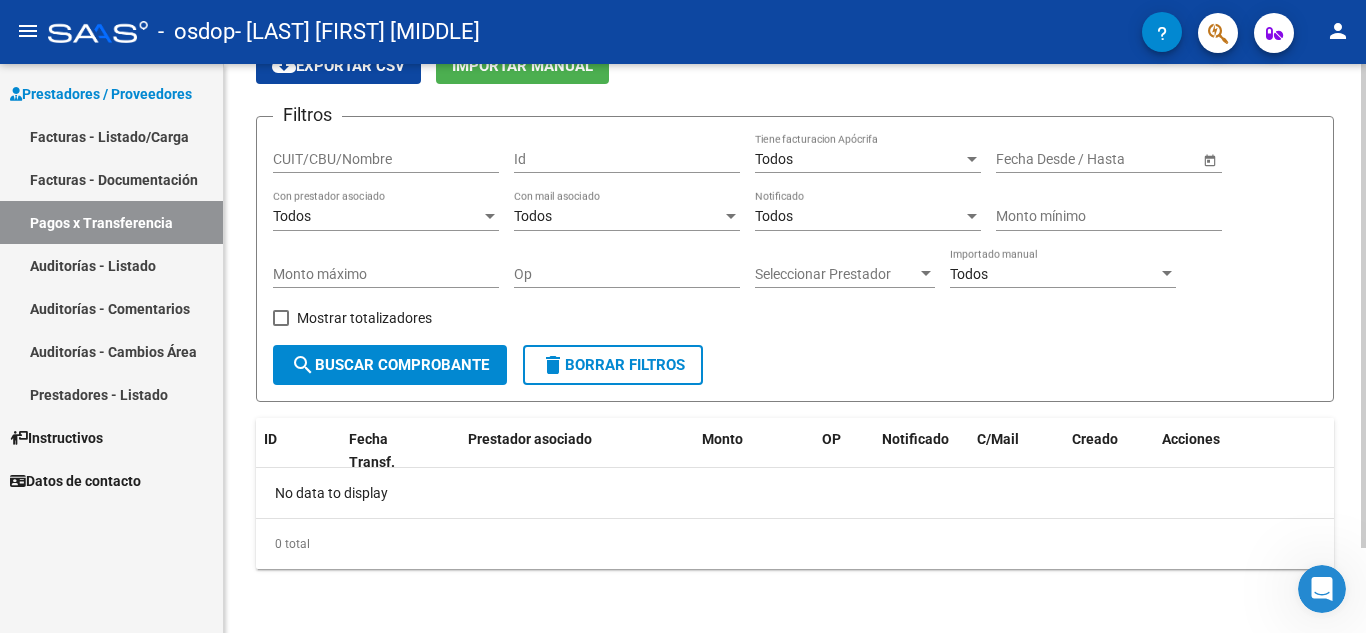 scroll, scrollTop: 0, scrollLeft: 0, axis: both 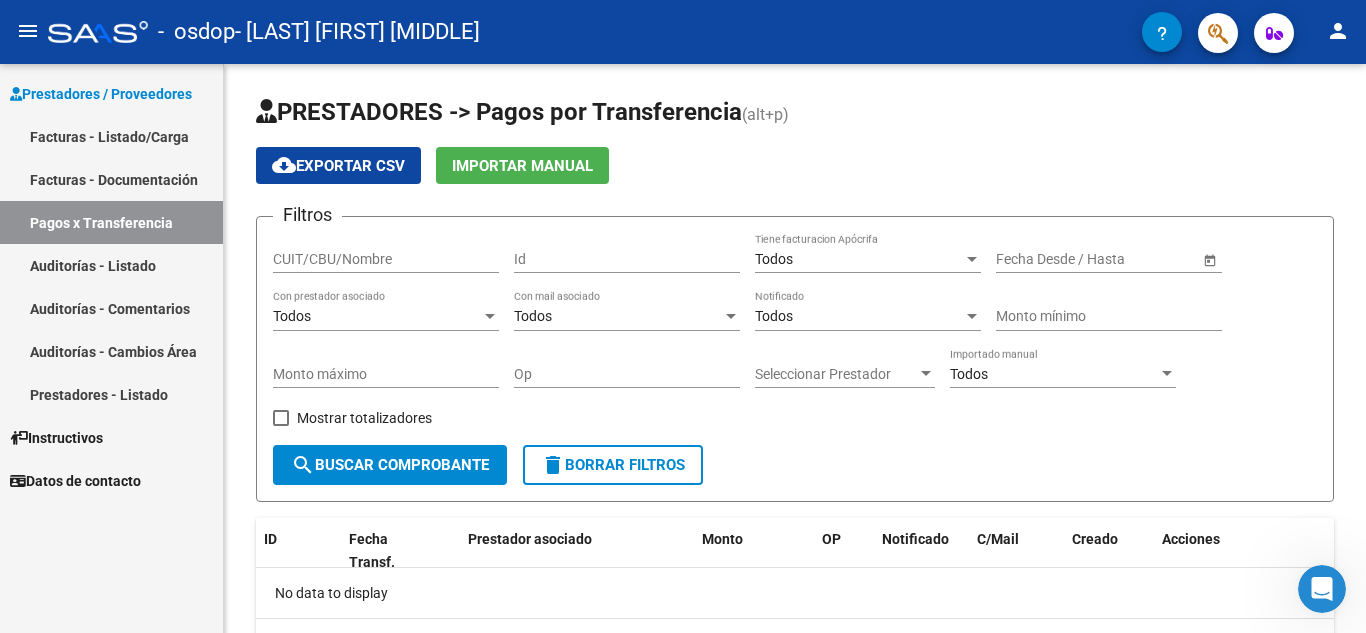 click on "Auditorías - Listado" at bounding box center [111, 265] 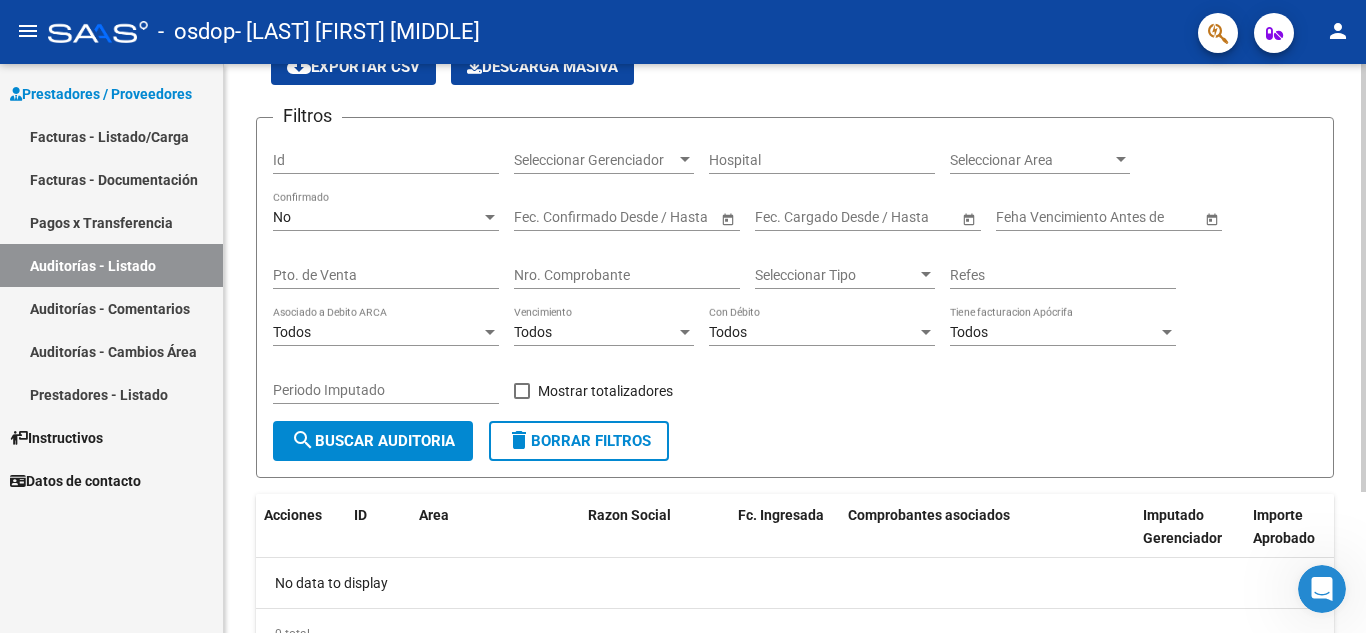 scroll, scrollTop: 0, scrollLeft: 0, axis: both 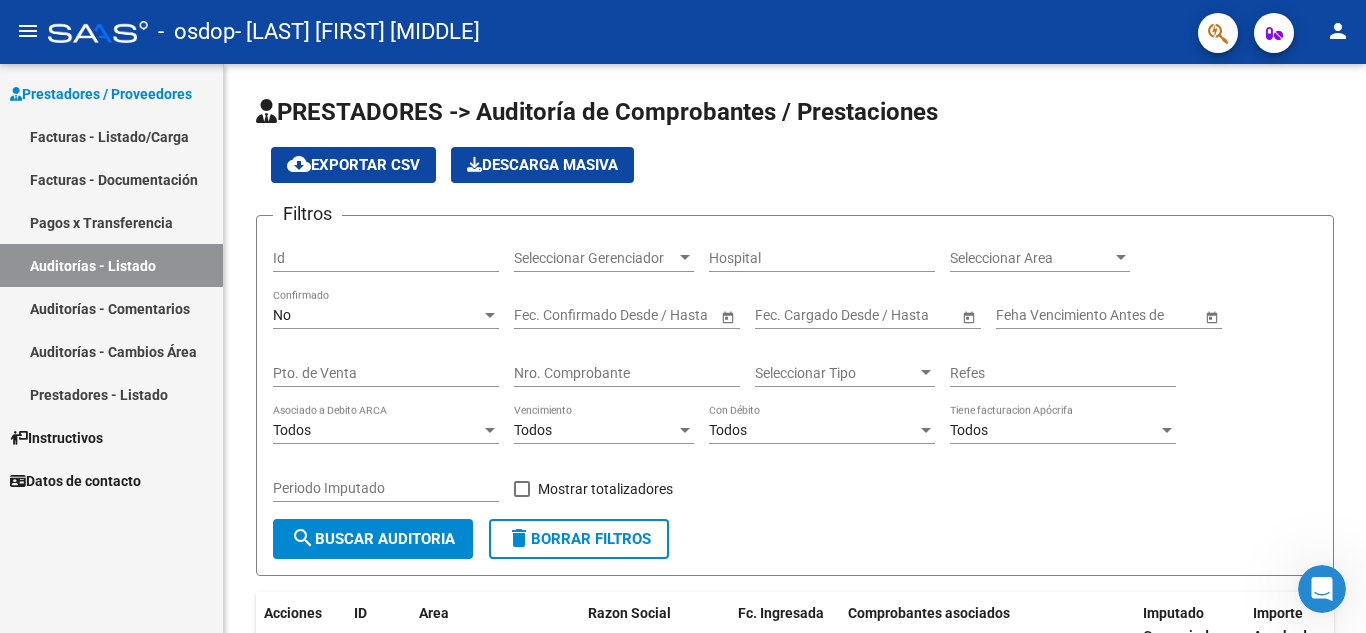 click on "Datos de contacto" at bounding box center [75, 481] 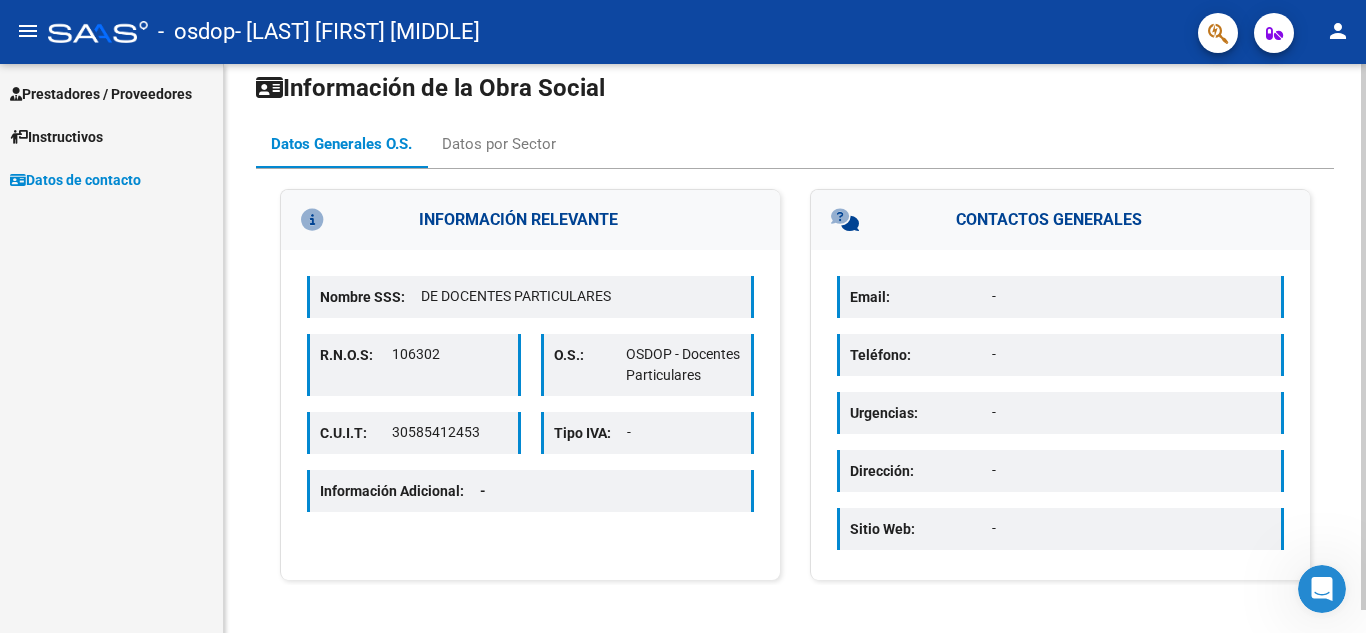 scroll, scrollTop: 0, scrollLeft: 0, axis: both 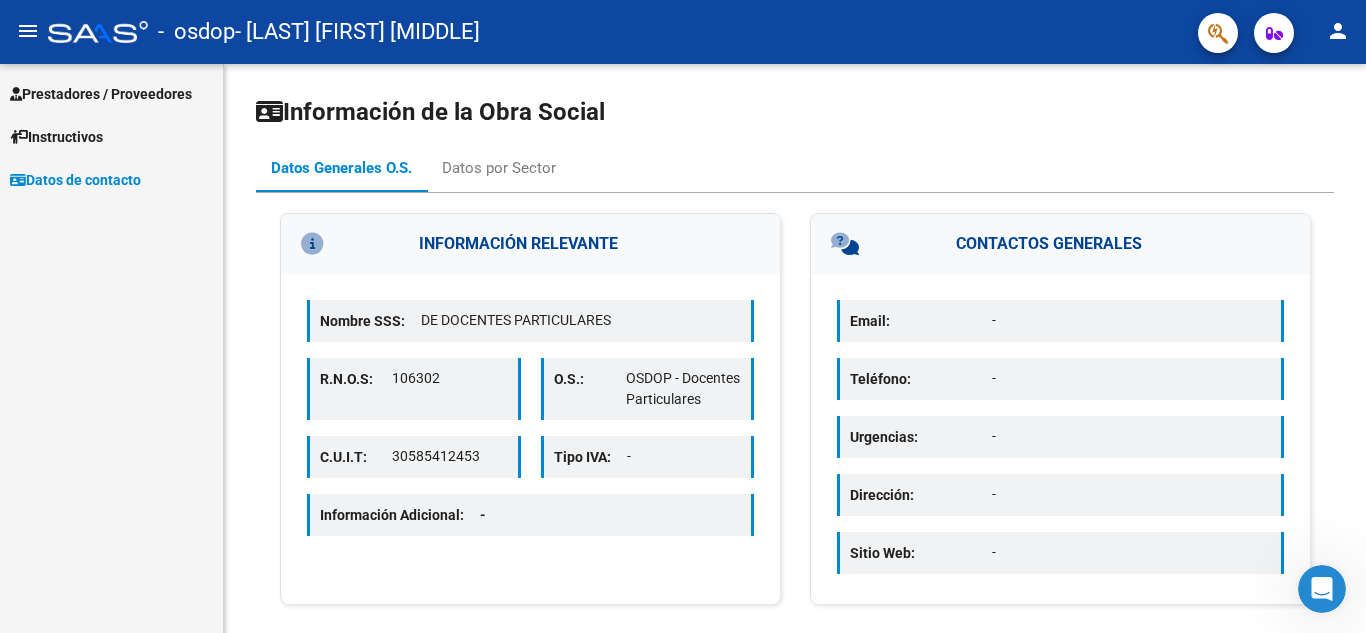 click on "Prestadores / Proveedores" at bounding box center (101, 94) 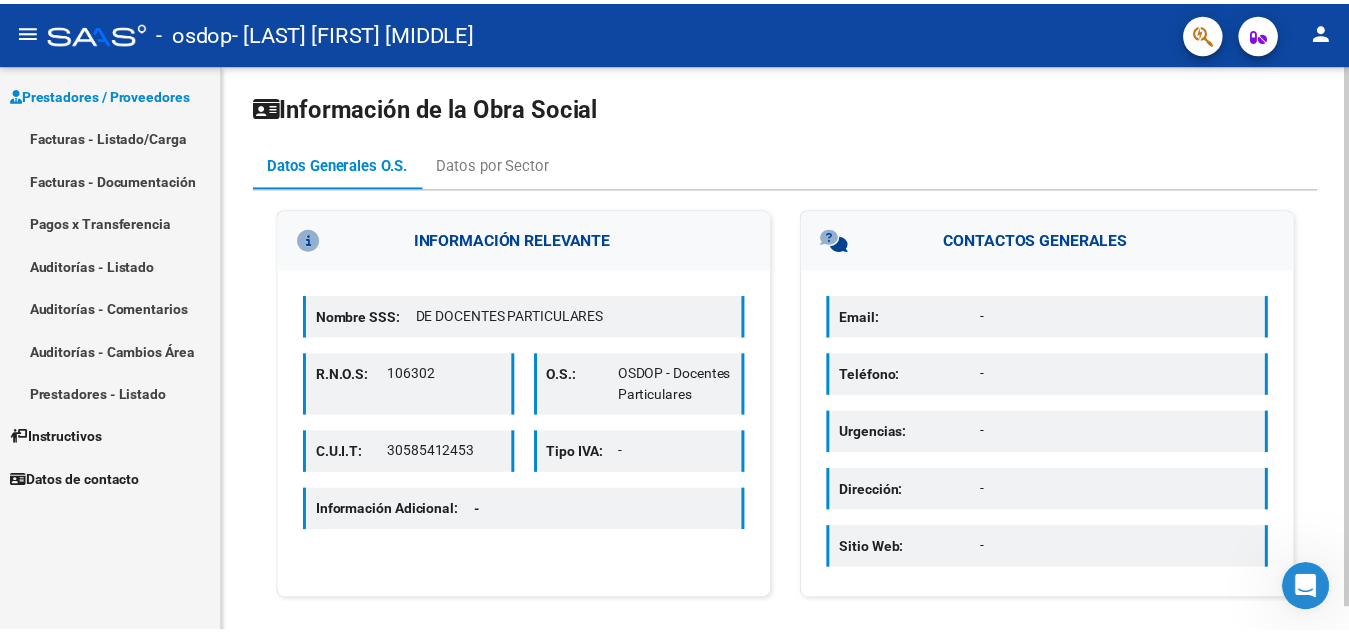 scroll, scrollTop: 0, scrollLeft: 0, axis: both 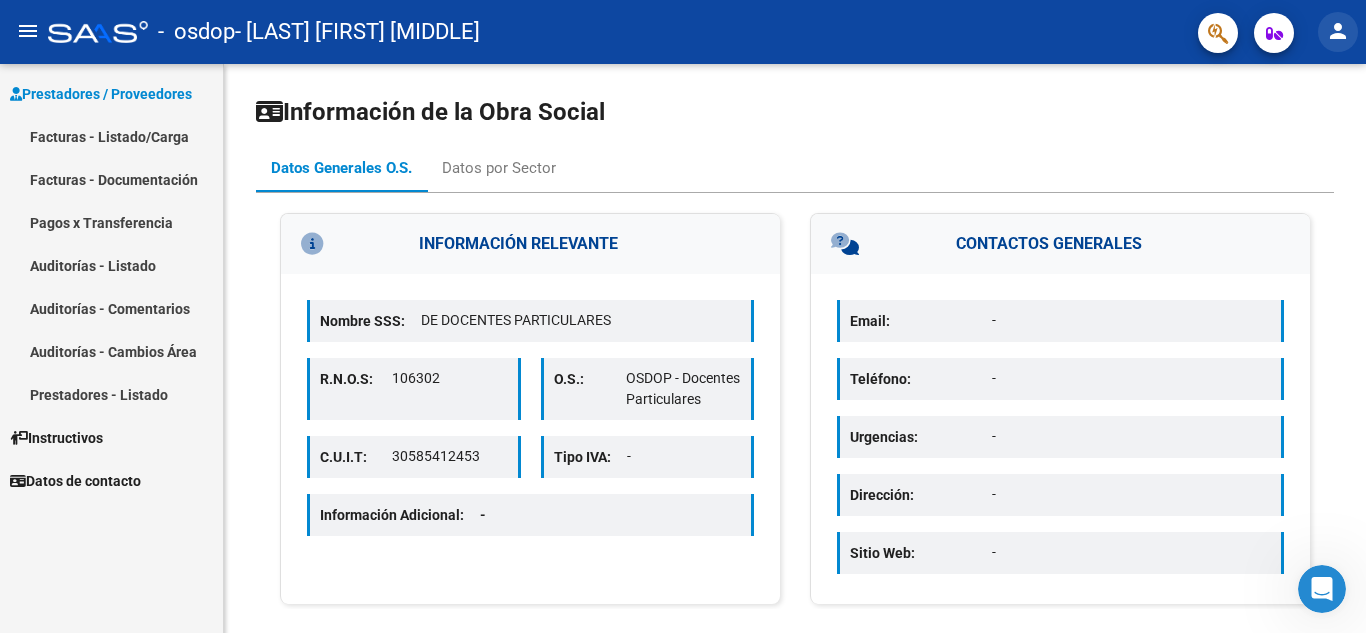 click on "person" 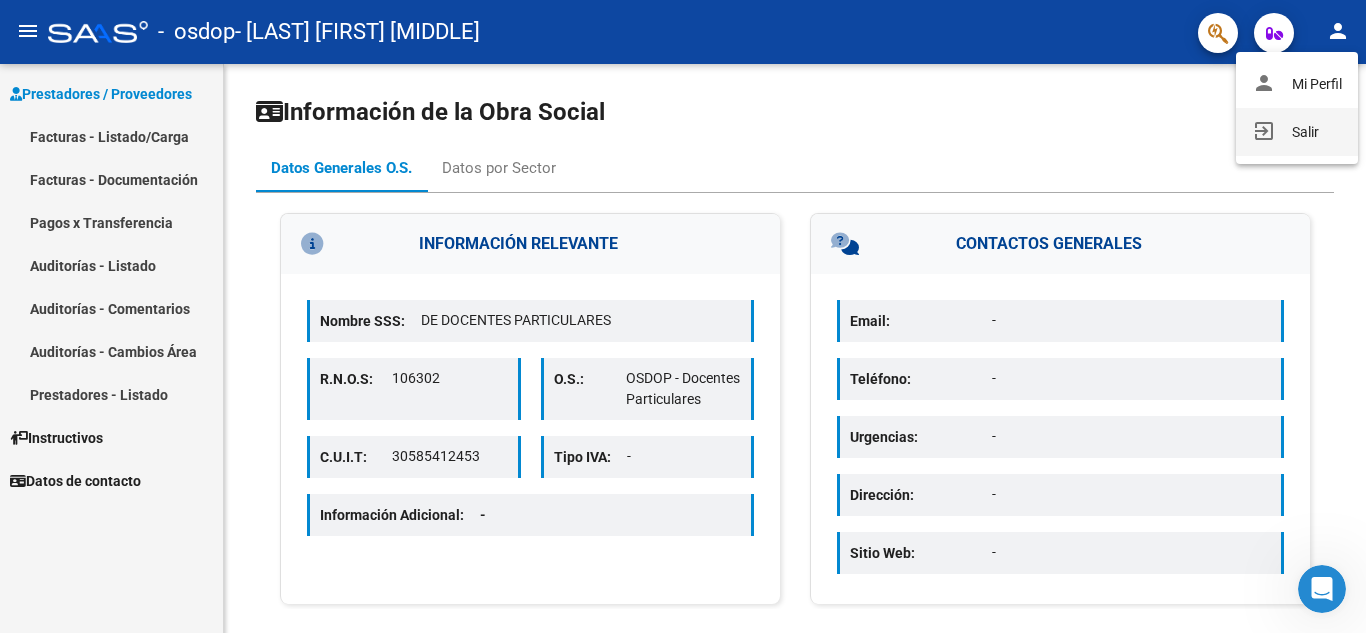 click on "exit_to_app  Salir" at bounding box center [1297, 132] 